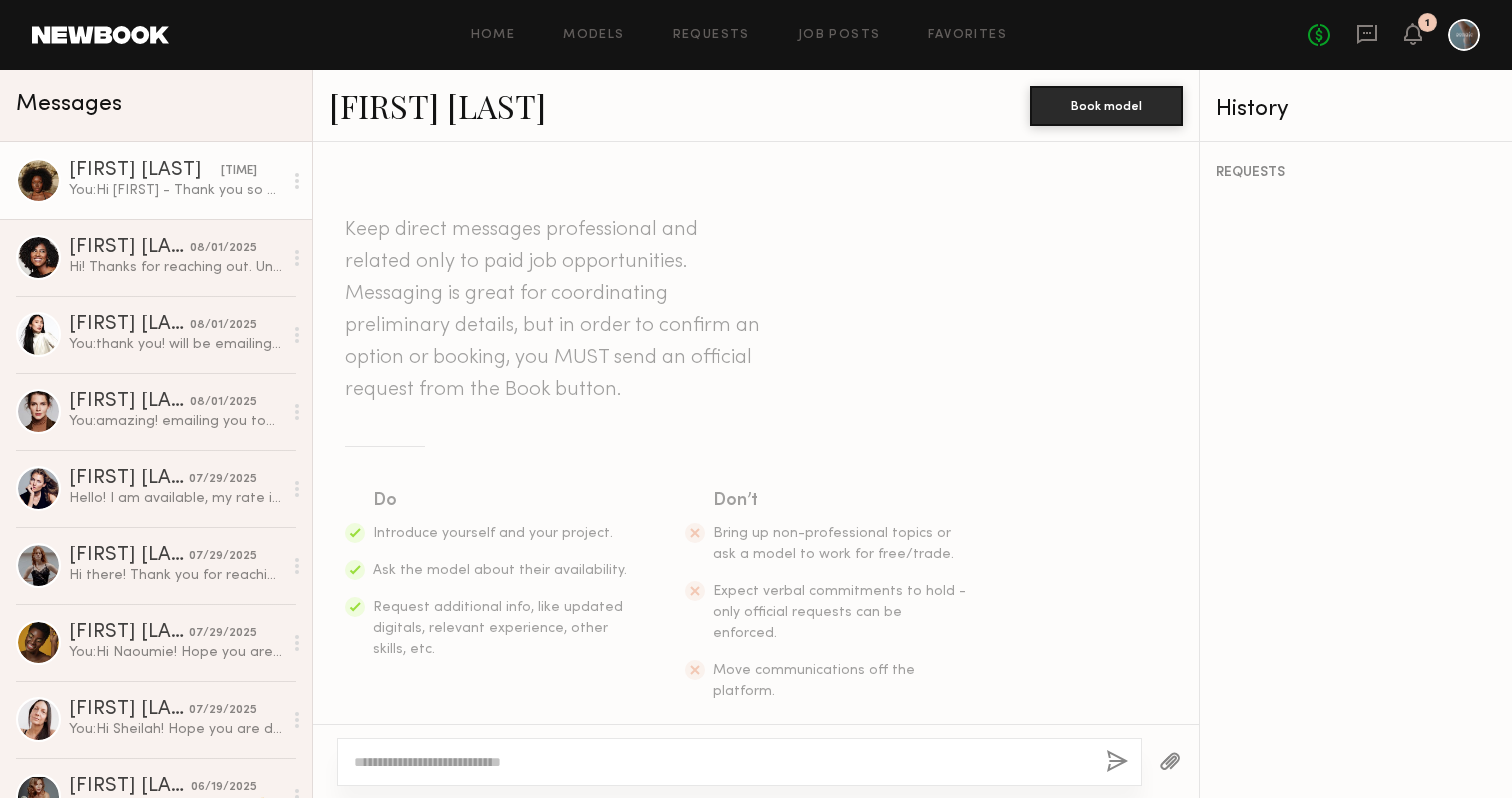 scroll, scrollTop: 0, scrollLeft: 0, axis: both 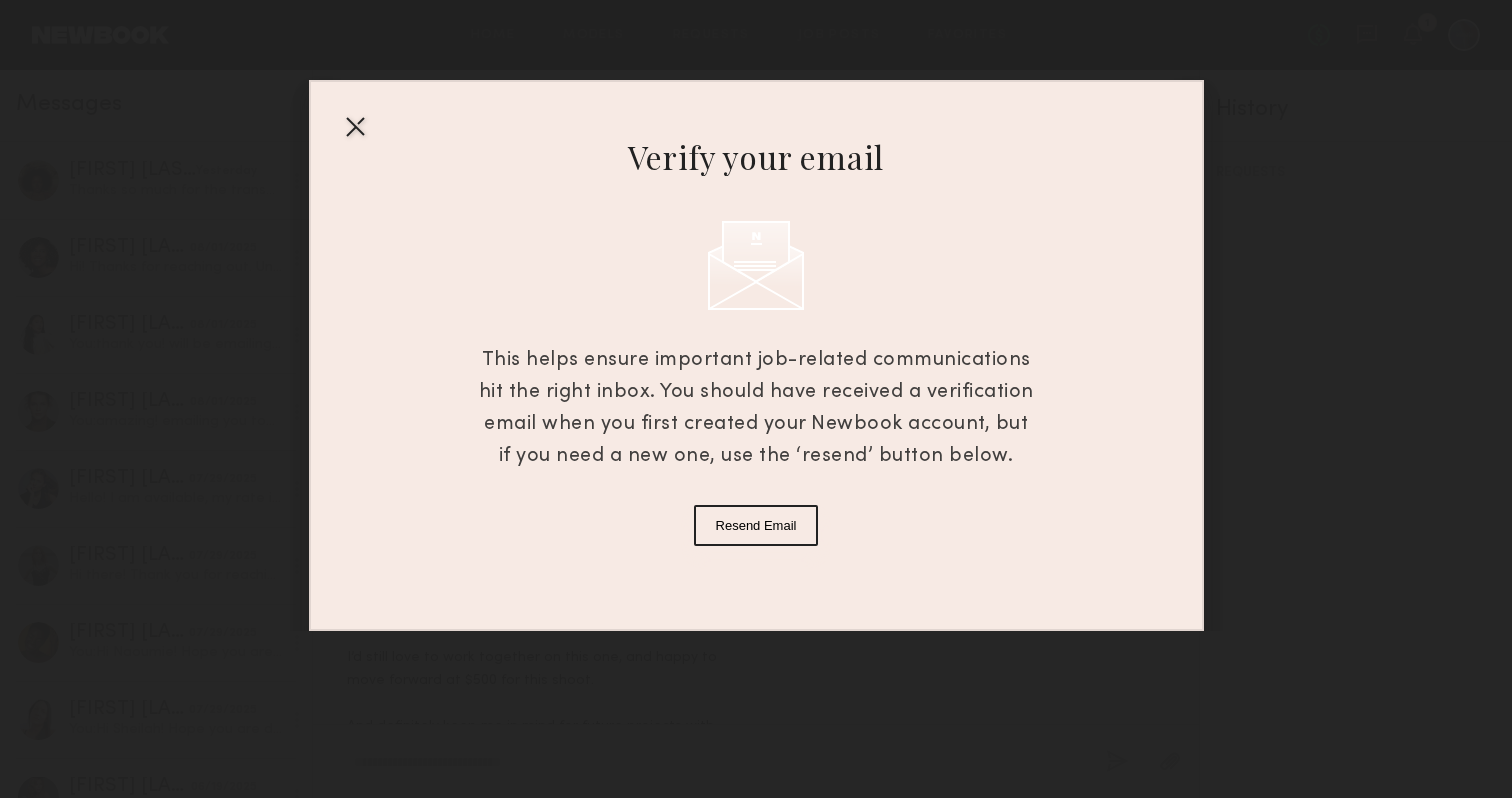 click at bounding box center [355, 126] 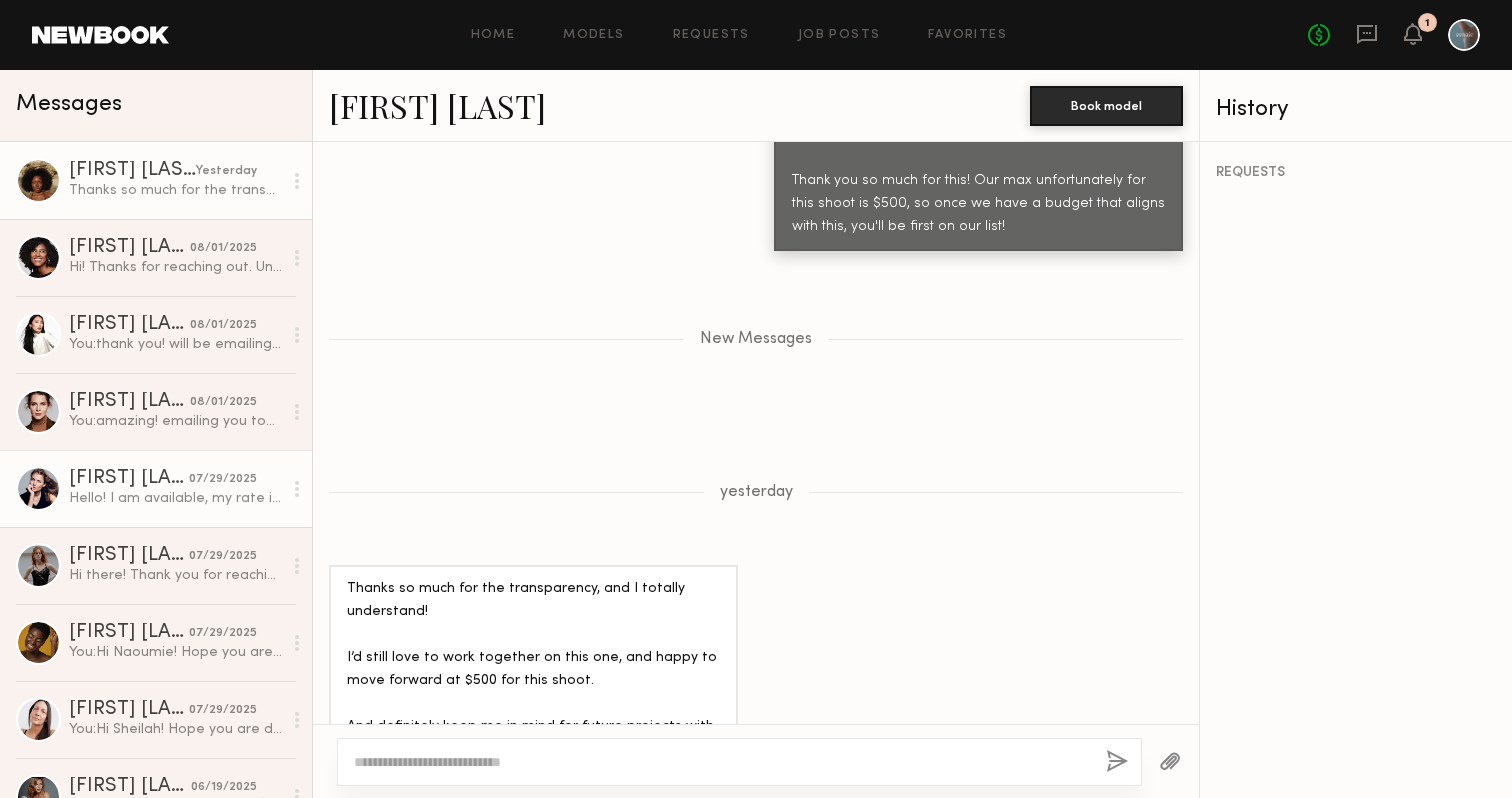 scroll, scrollTop: 32, scrollLeft: 0, axis: vertical 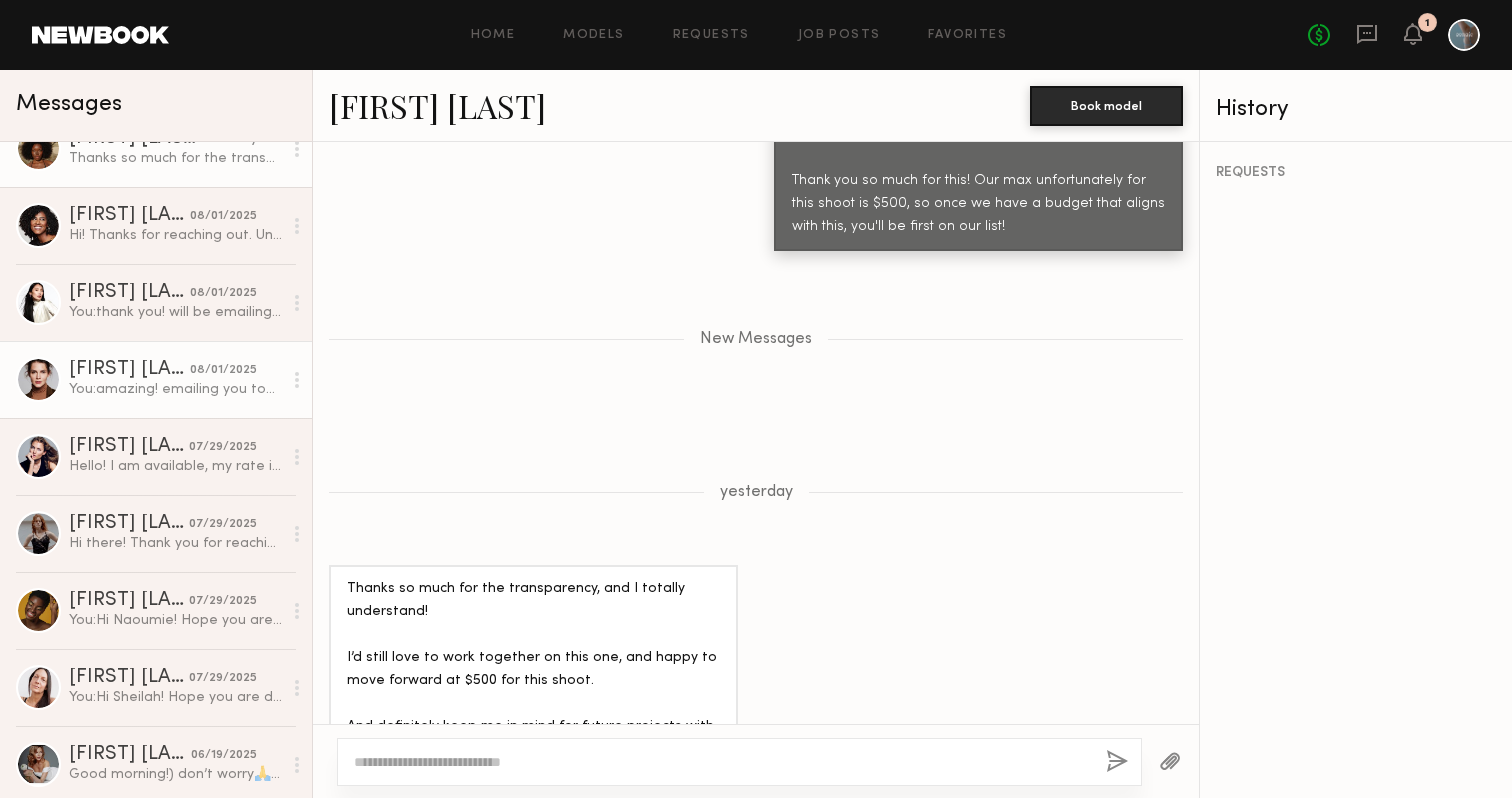 click on "[FIRST] [LAST]" 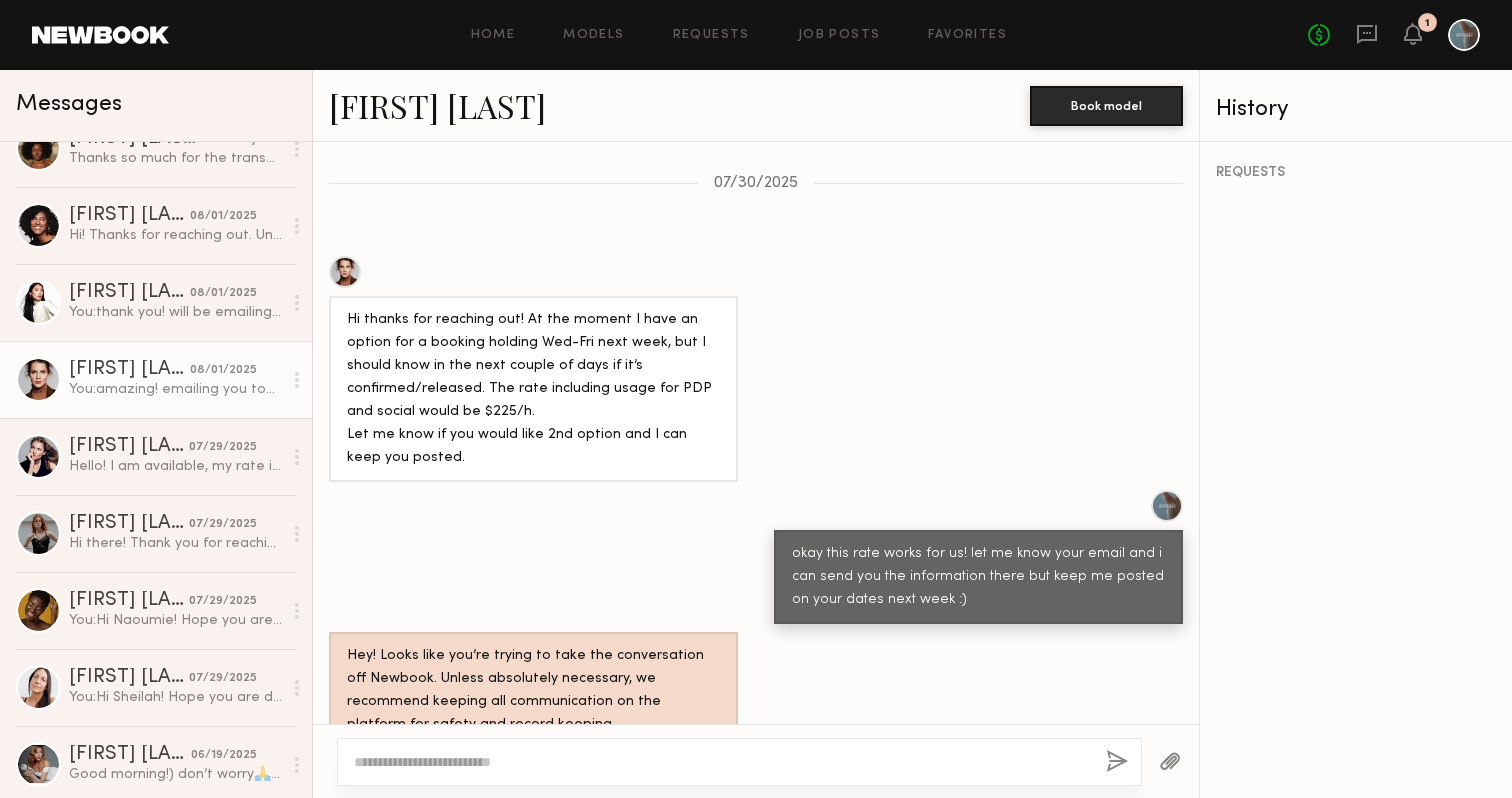 scroll, scrollTop: 2169, scrollLeft: 0, axis: vertical 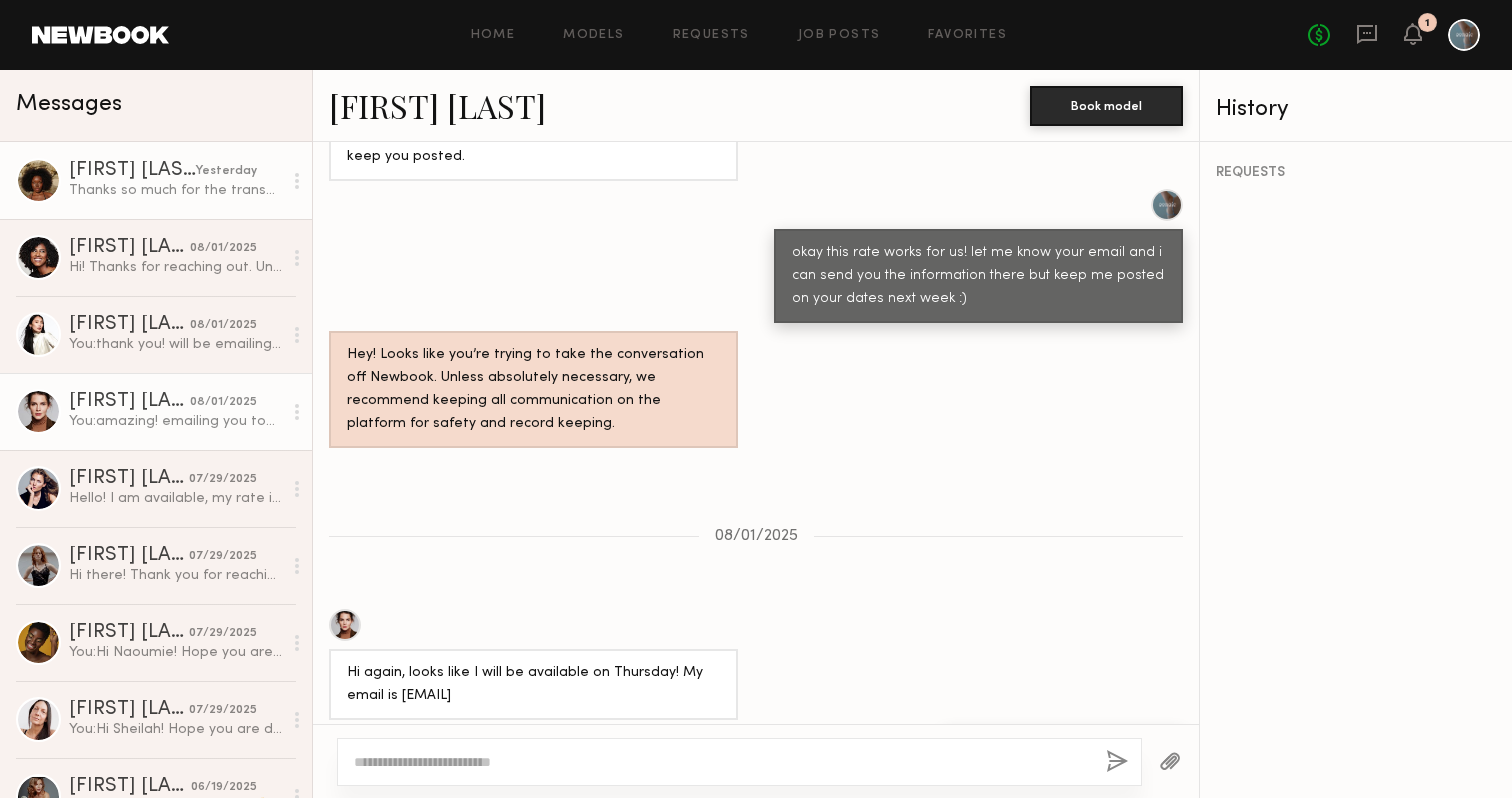 click on "Thanks so much for the transparency, and I totally understand!
I’d still love to work together on this one, and happy to move forward at $500 for this shoot.
And definitely keep me in mind for future projects with a bit more budget . I’d would love to build with you long-term." 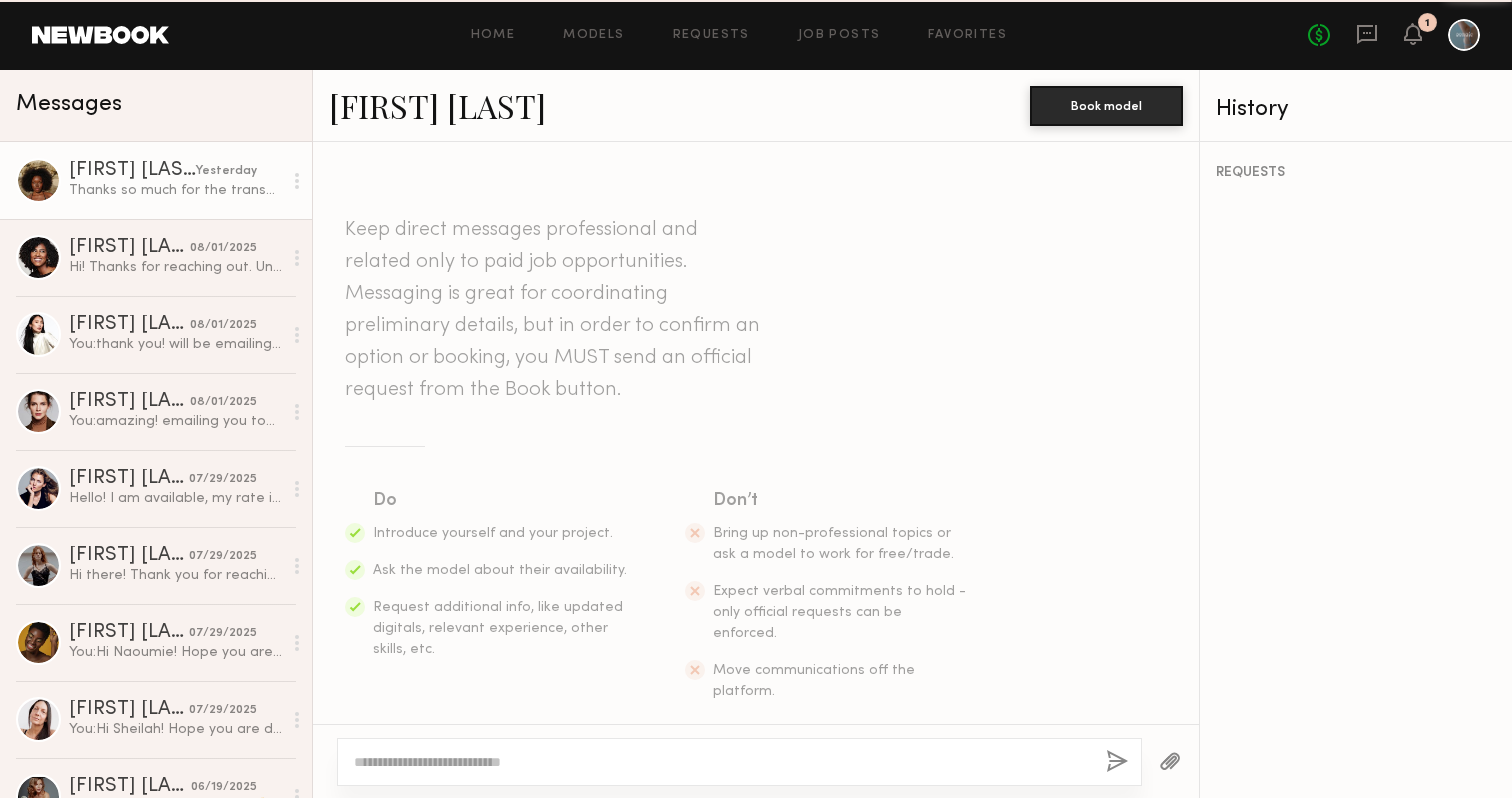 scroll, scrollTop: 1293, scrollLeft: 0, axis: vertical 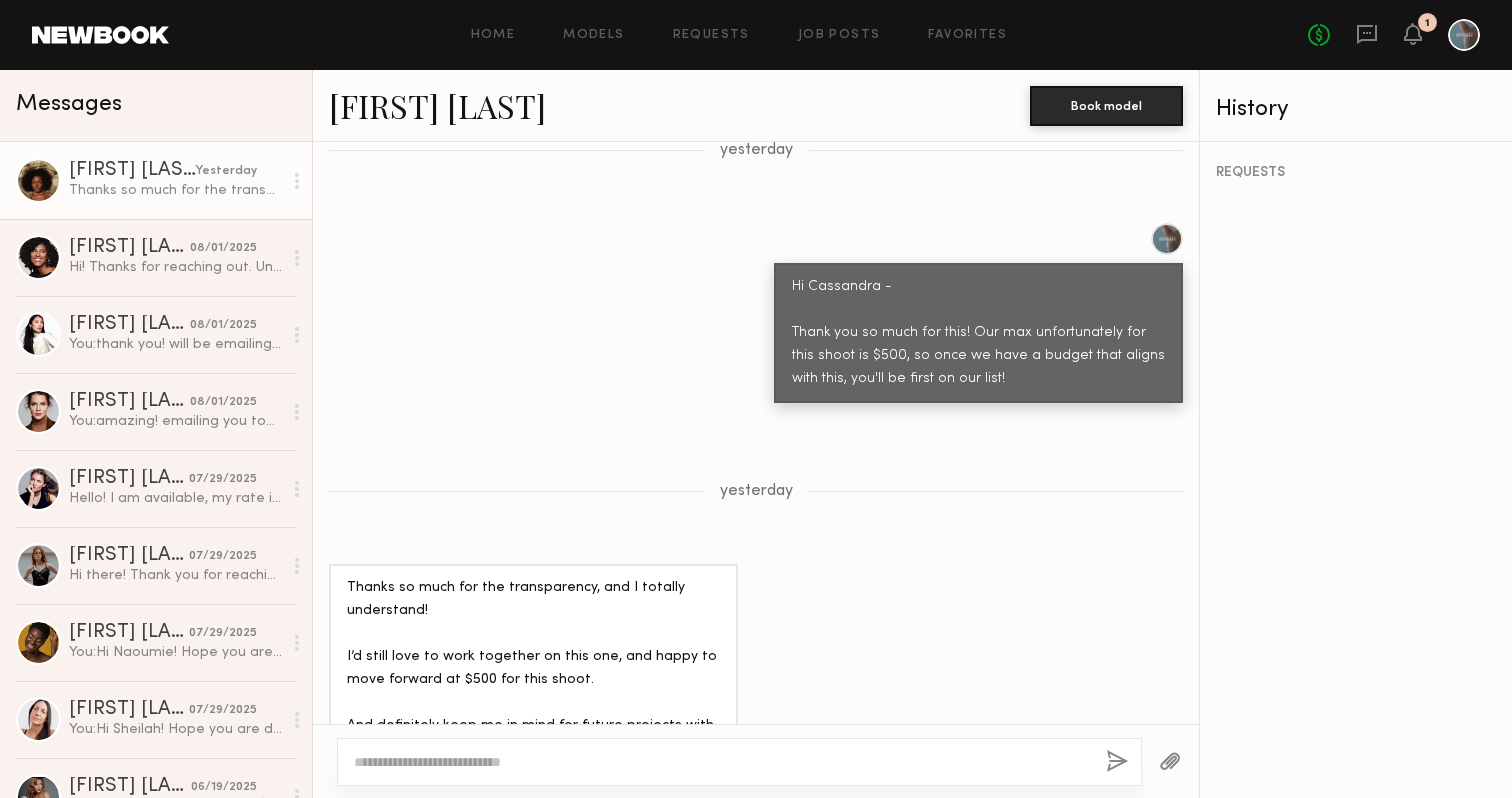 click on "[FIRST] [LAST]" 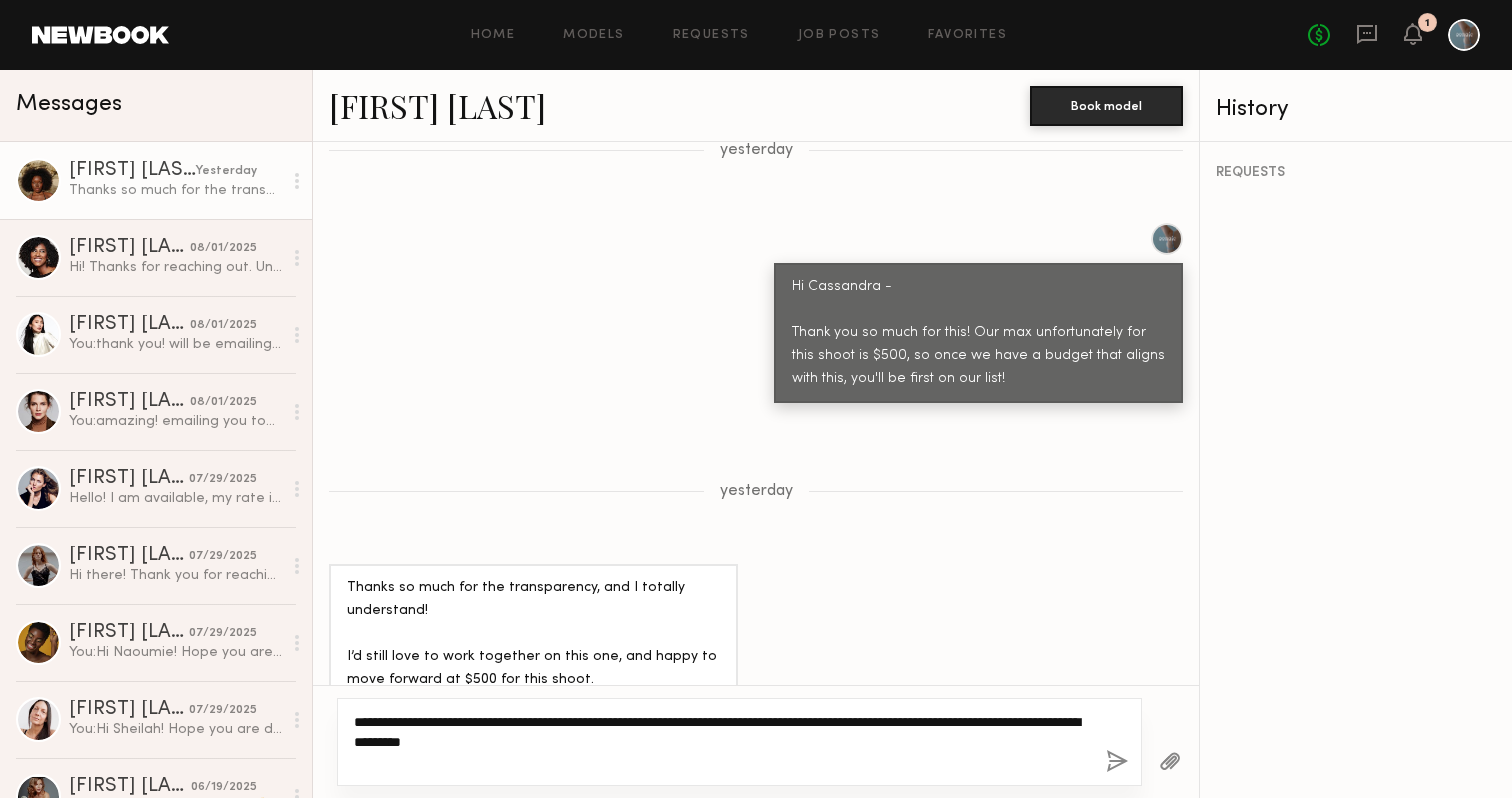 type on "**********" 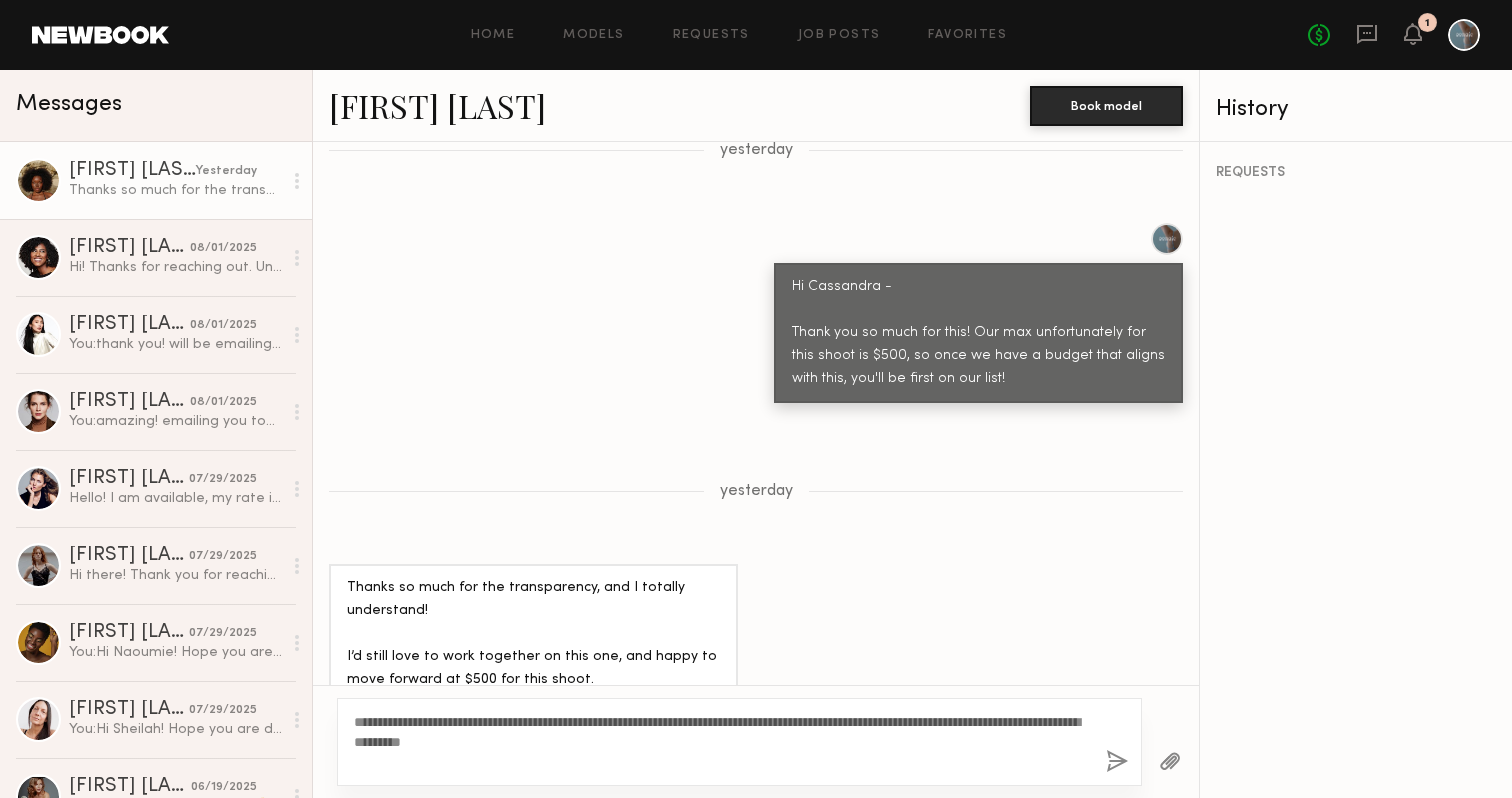 click 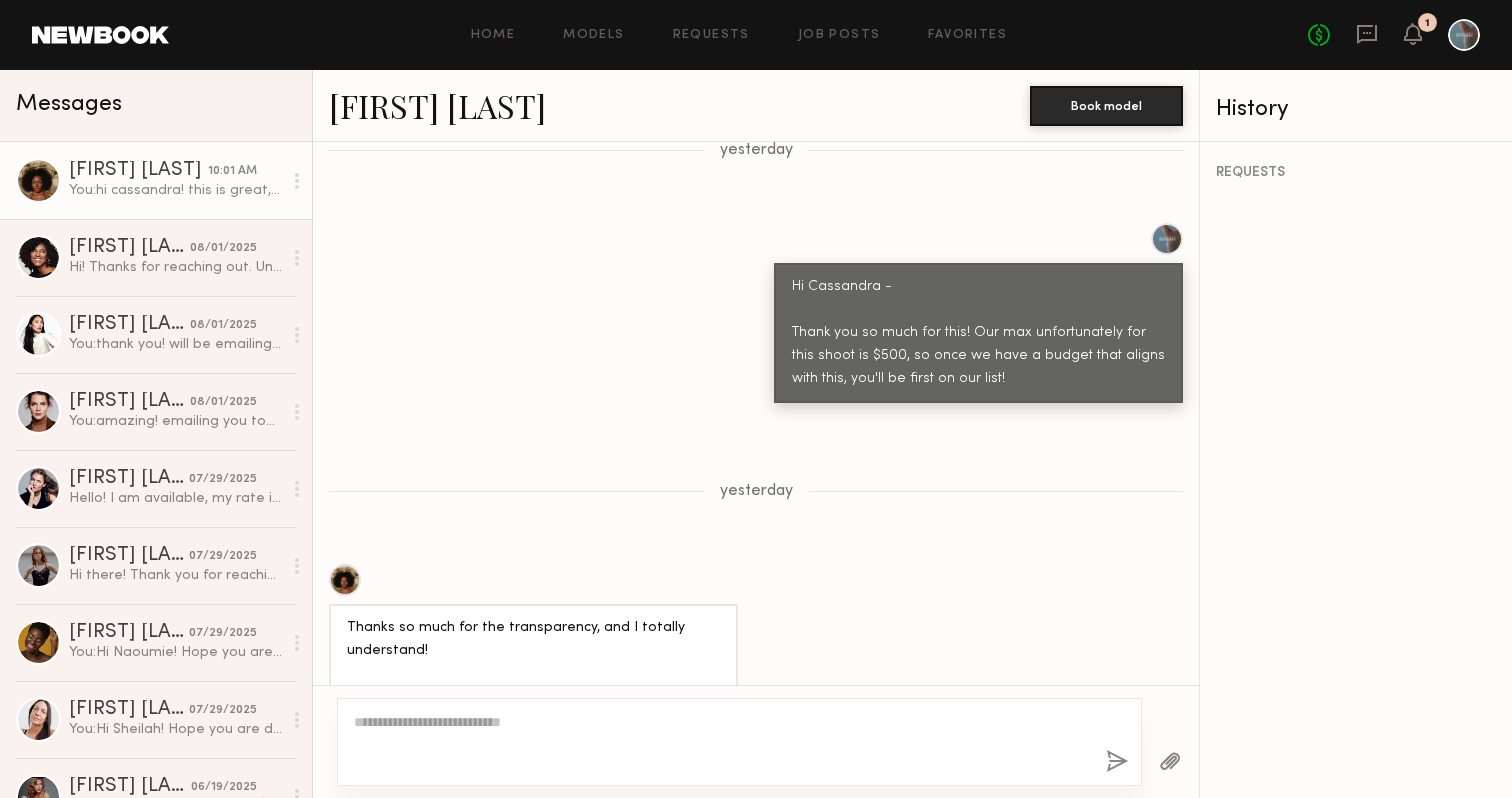 scroll, scrollTop: 1738, scrollLeft: 0, axis: vertical 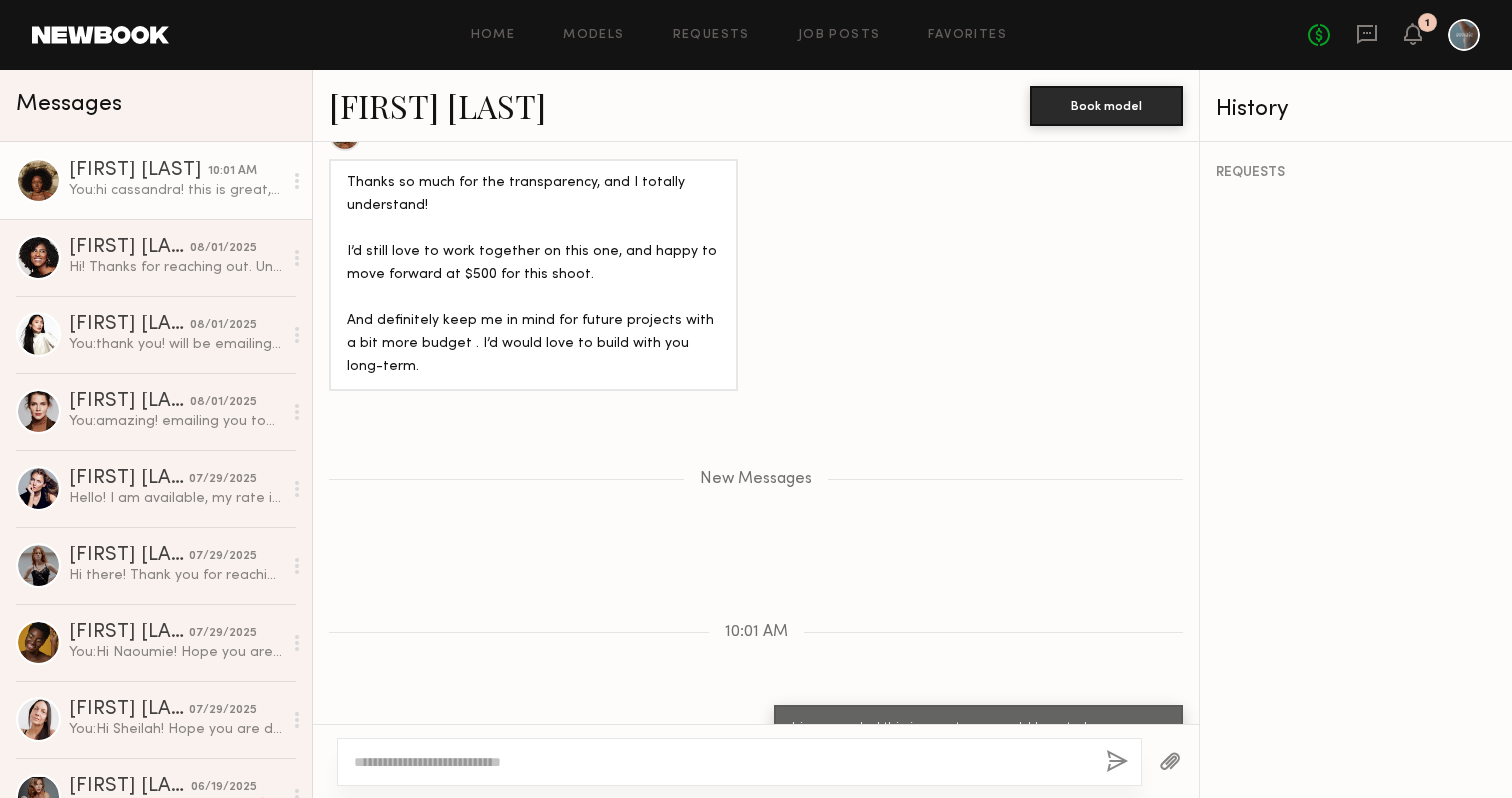 click 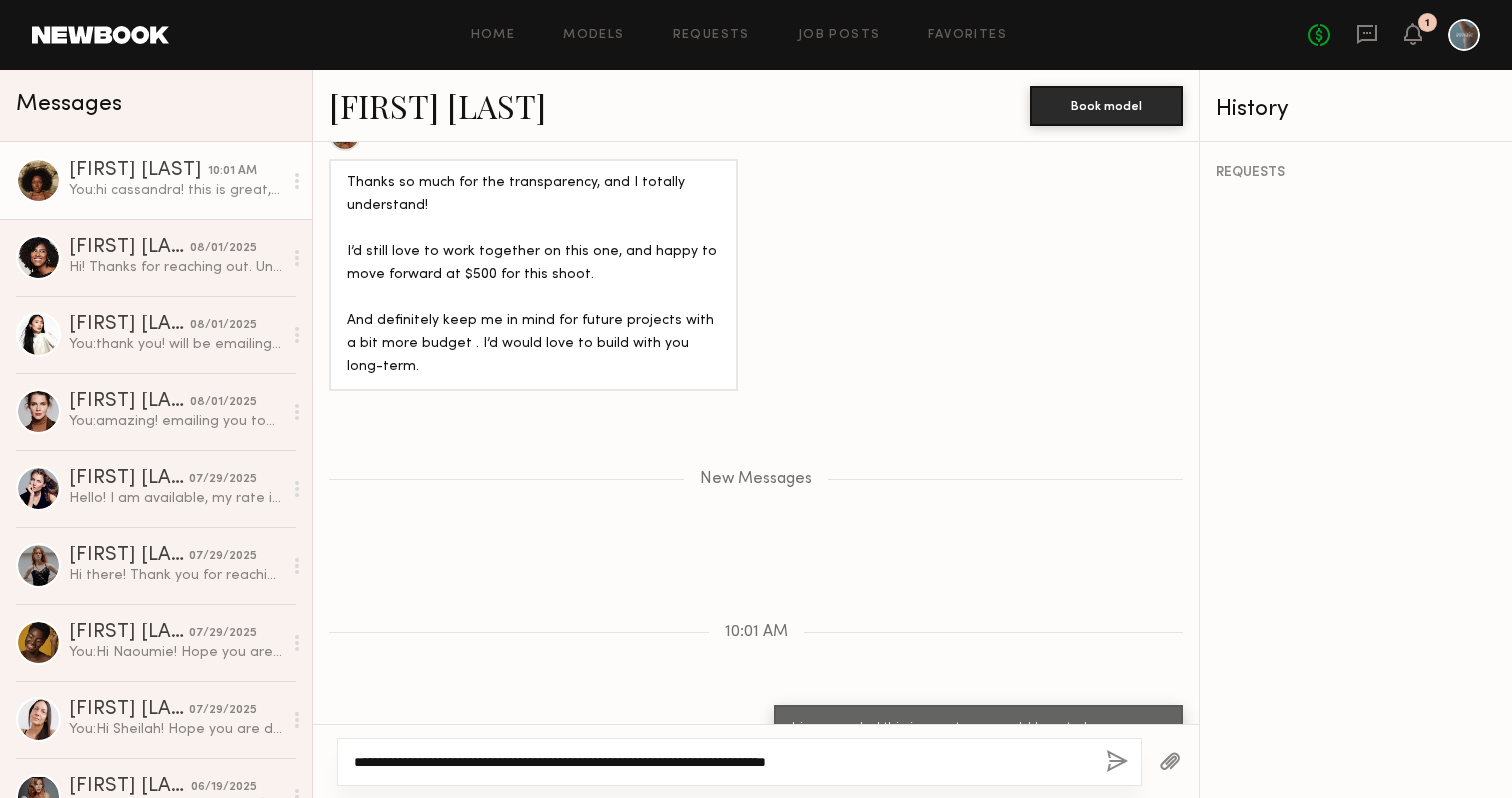 type on "**********" 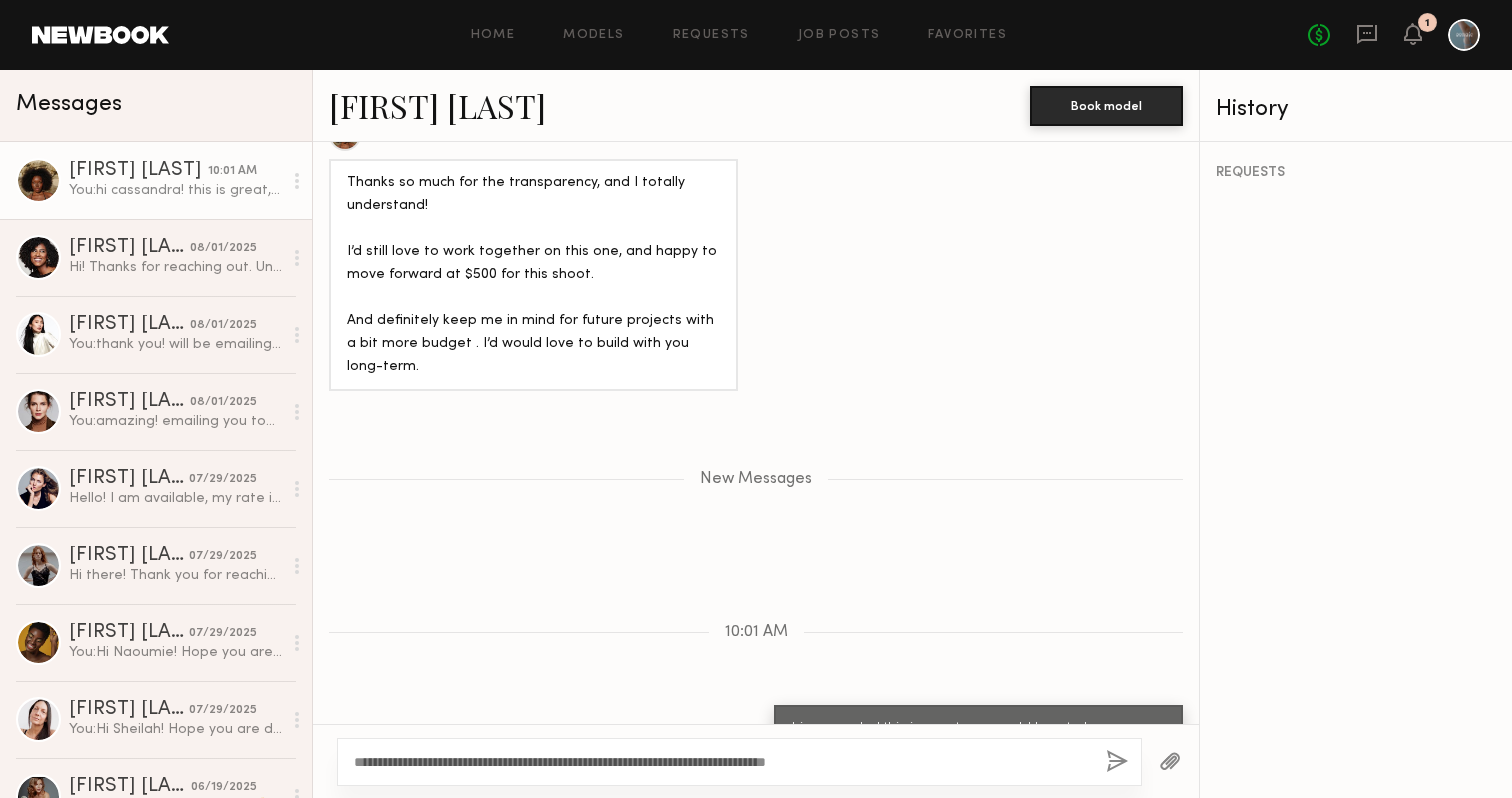 click 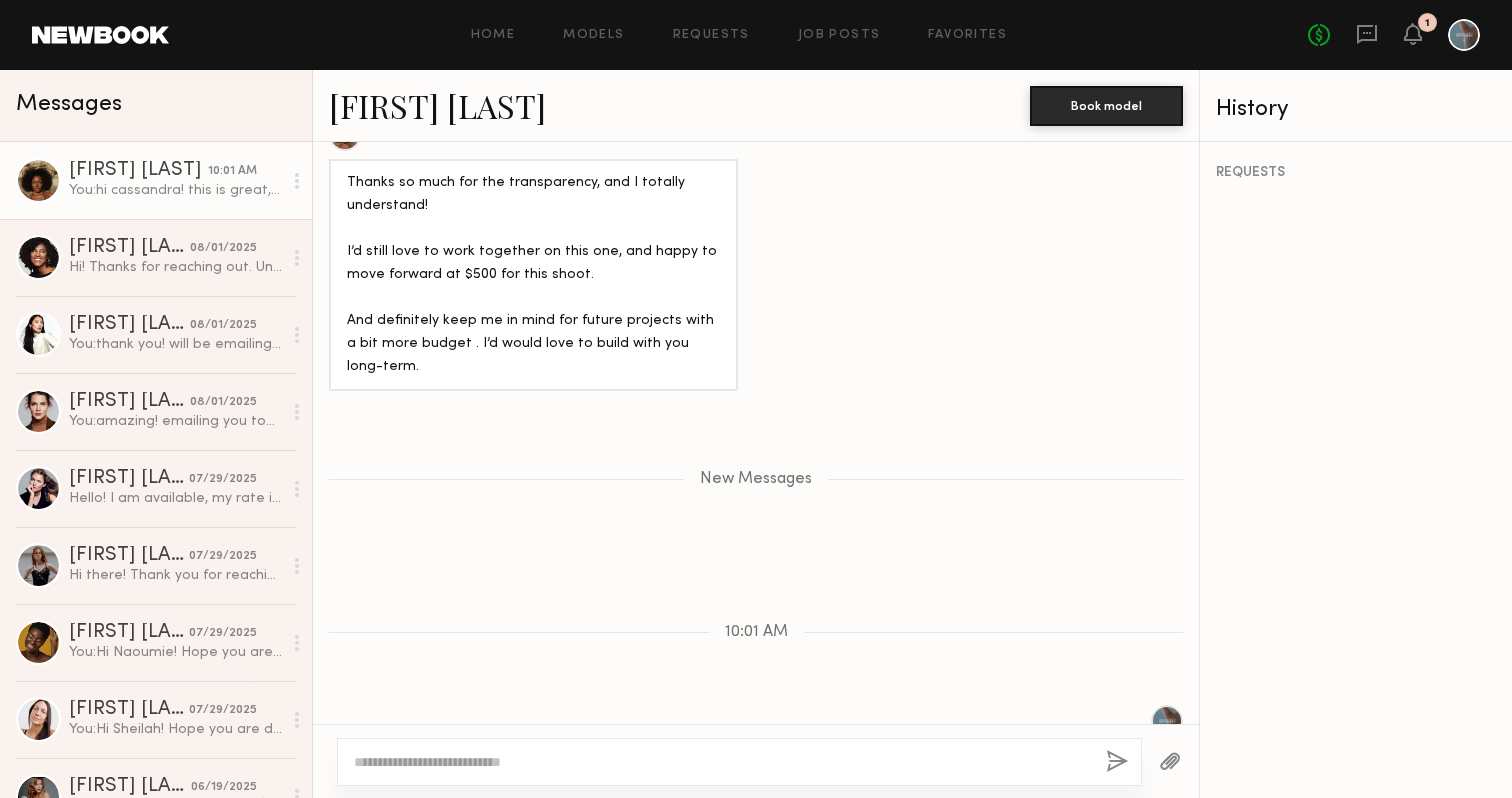 scroll, scrollTop: 1857, scrollLeft: 0, axis: vertical 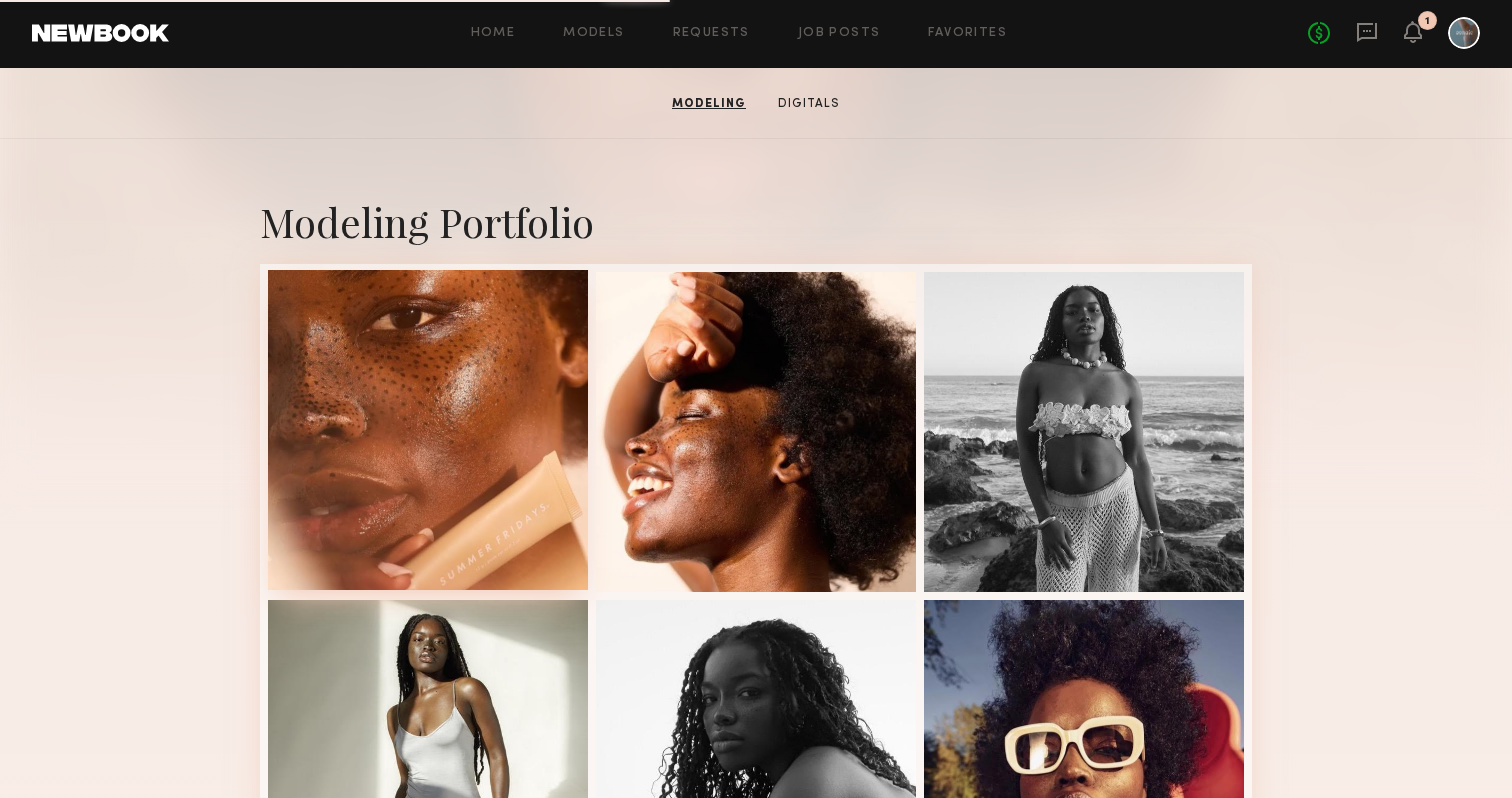 click at bounding box center (428, 430) 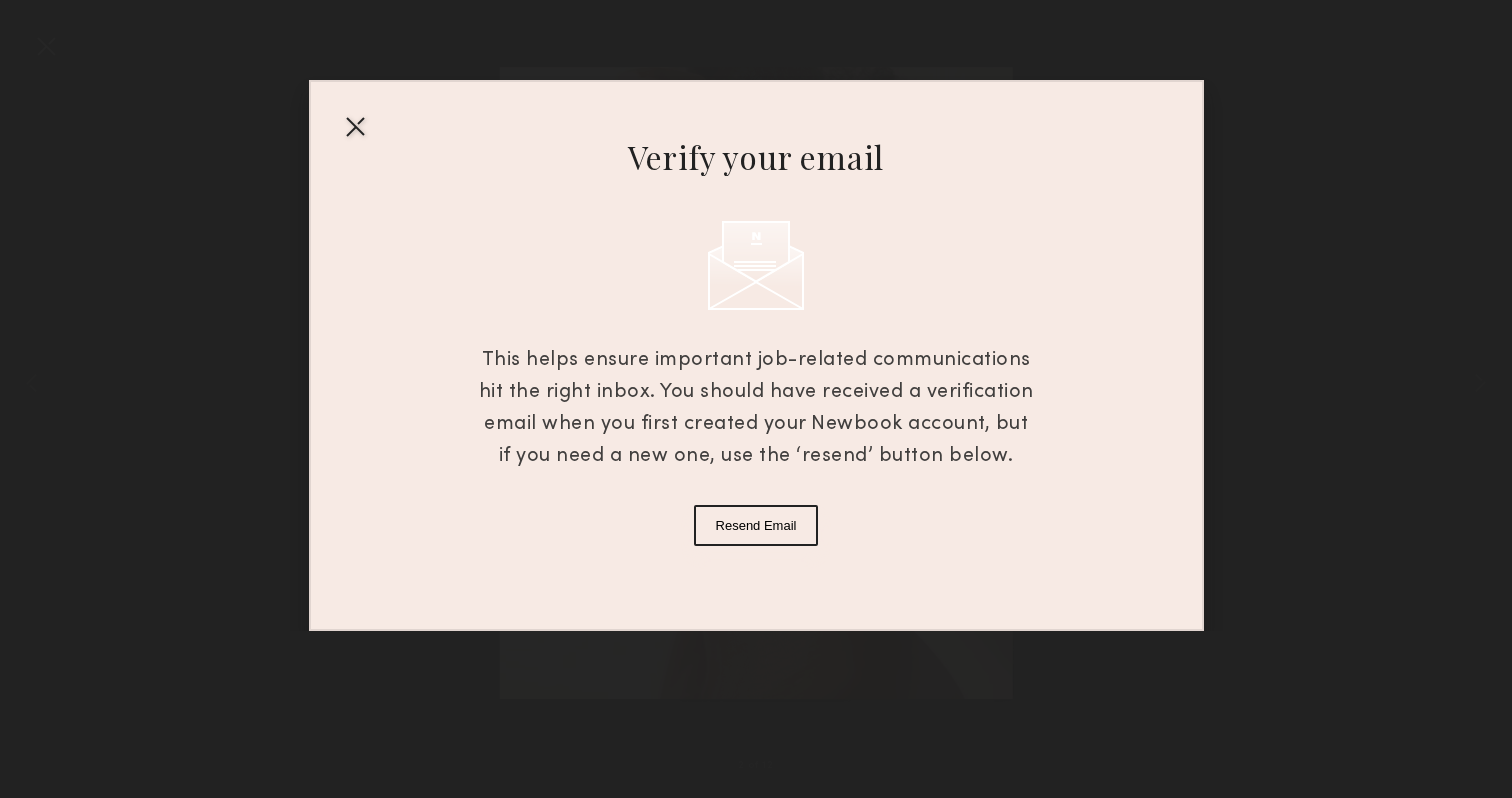 click at bounding box center [355, 126] 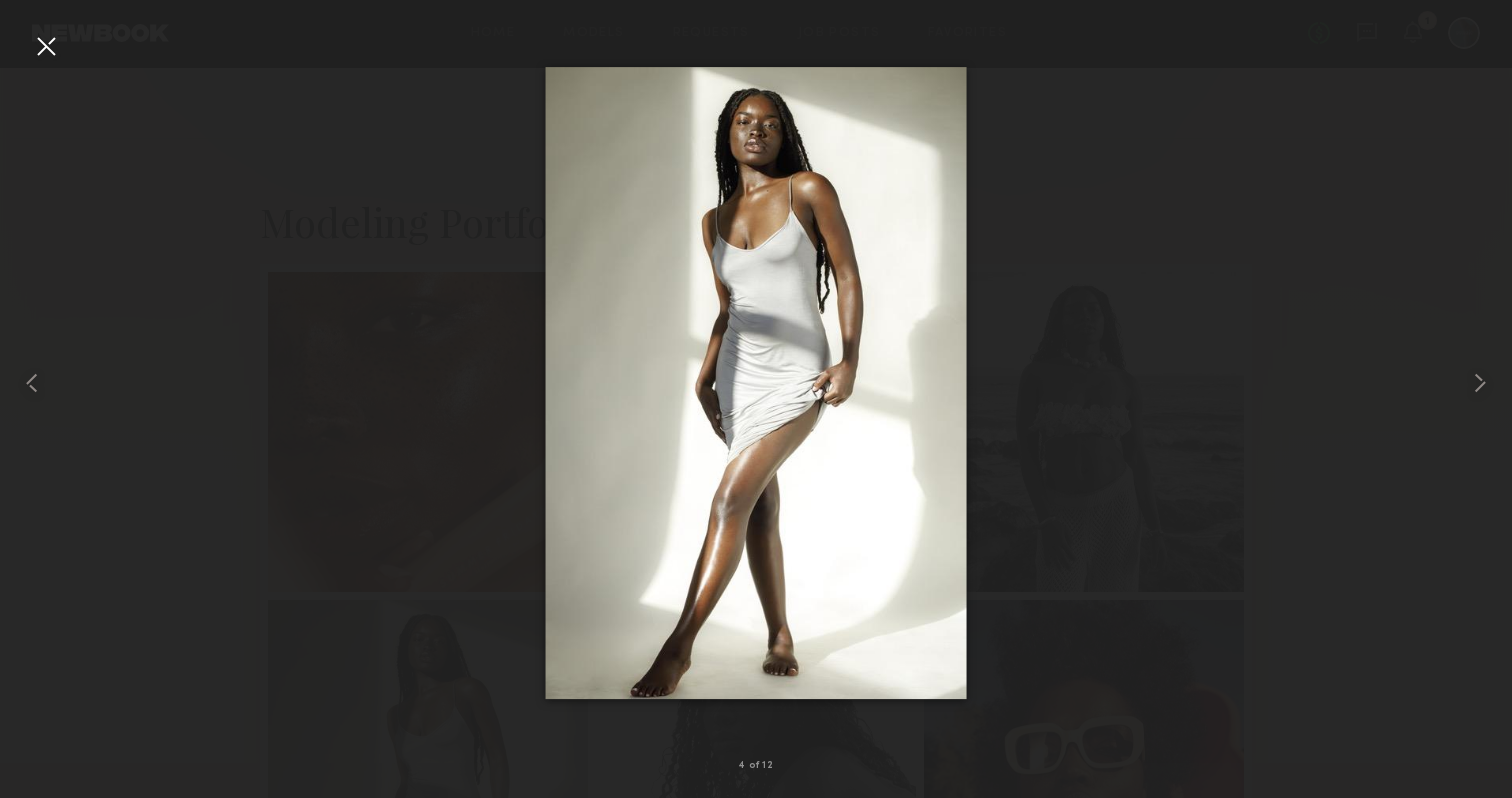 click at bounding box center [46, 46] 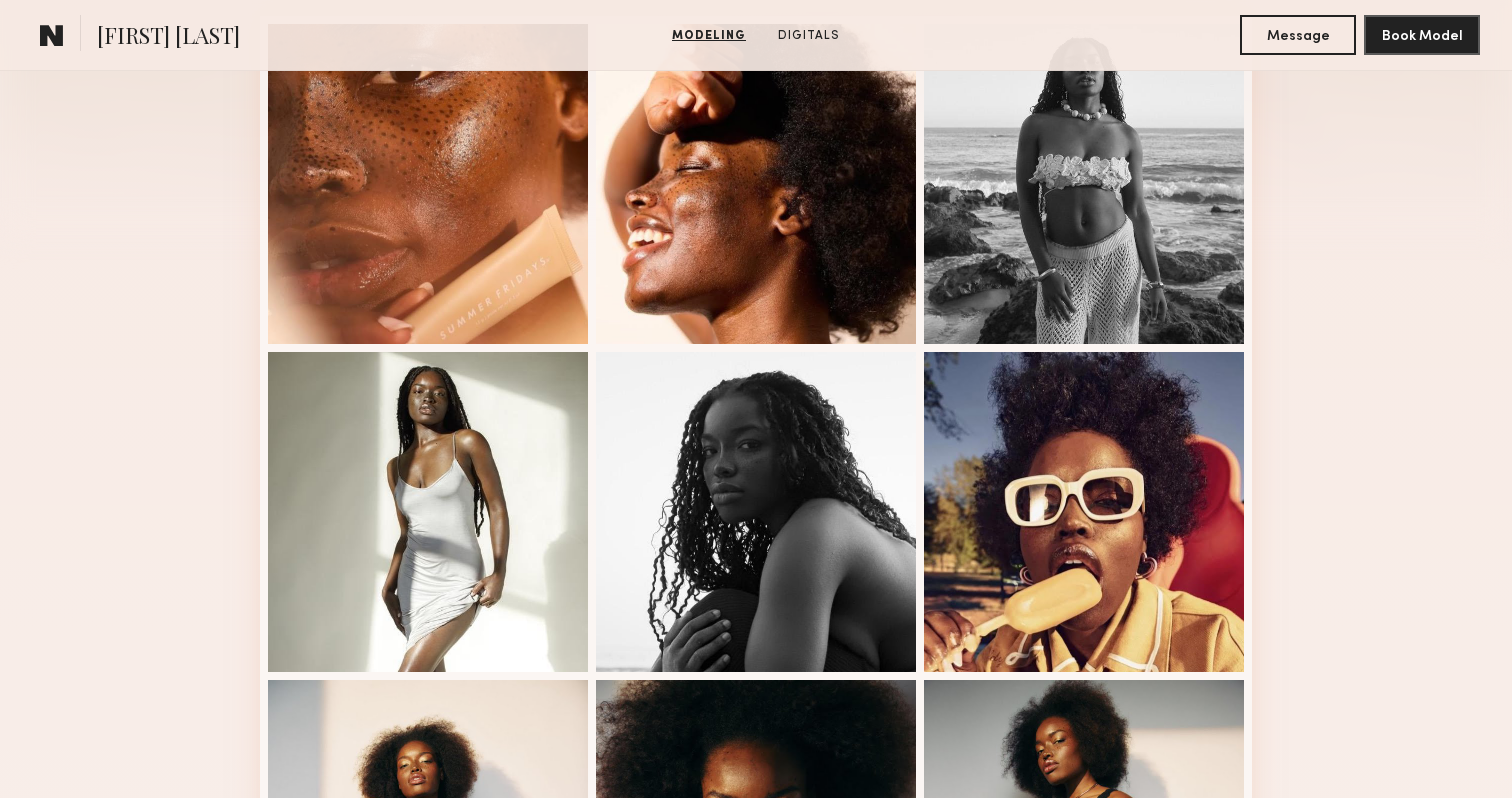 scroll, scrollTop: 560, scrollLeft: 0, axis: vertical 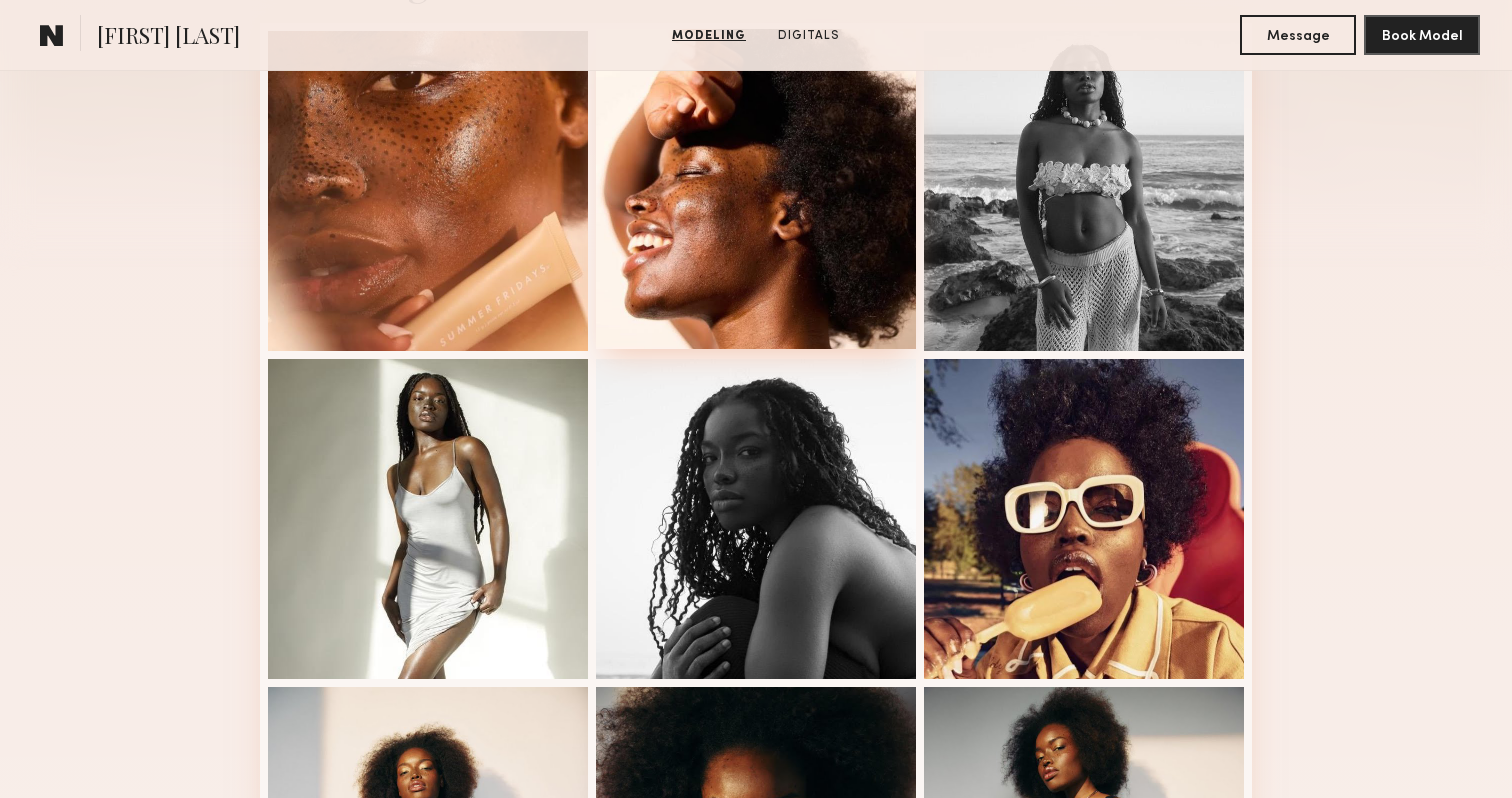 click at bounding box center (756, 189) 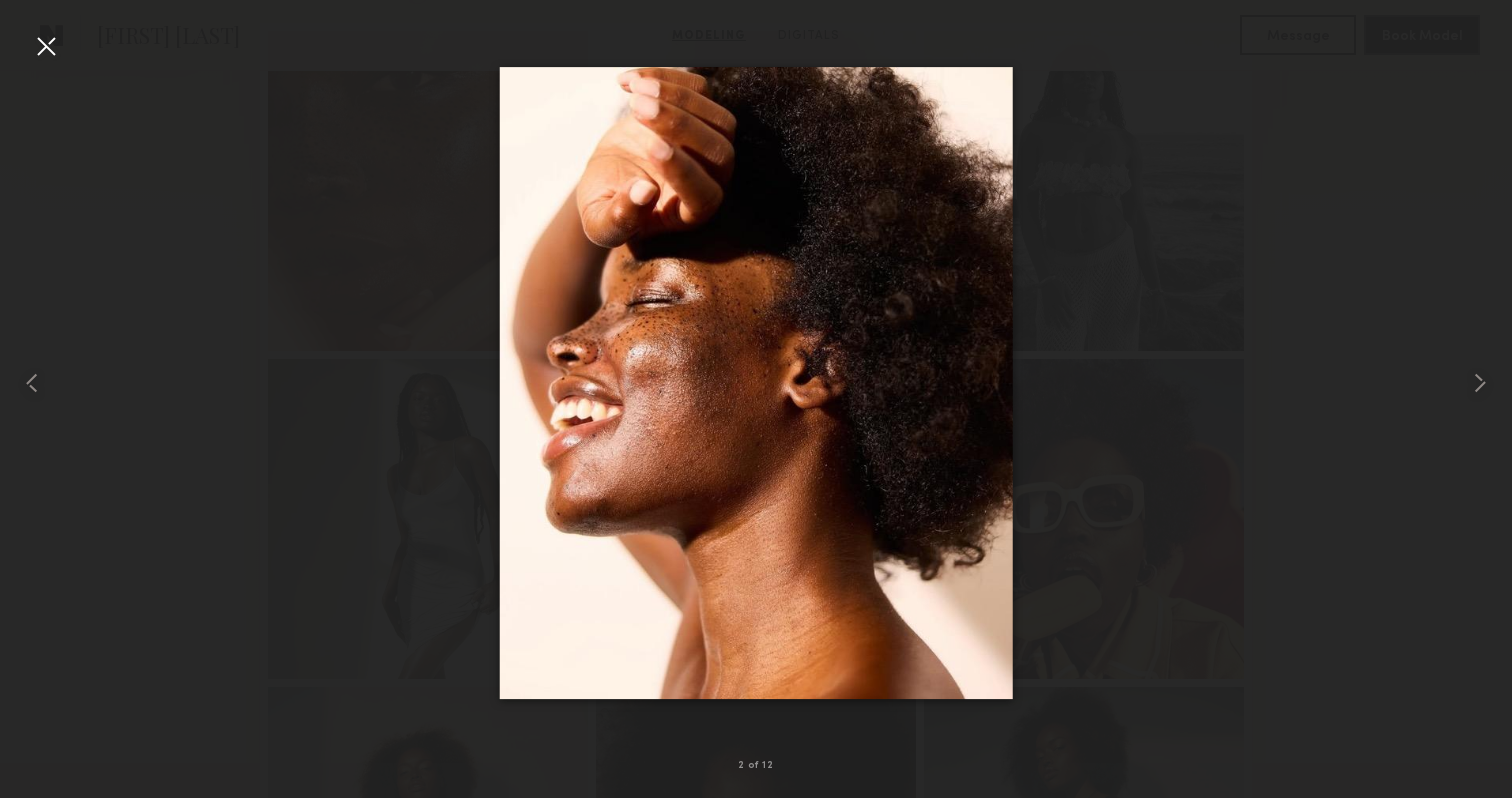 drag, startPoint x: 694, startPoint y: 225, endPoint x: 838, endPoint y: 27, distance: 244.82646 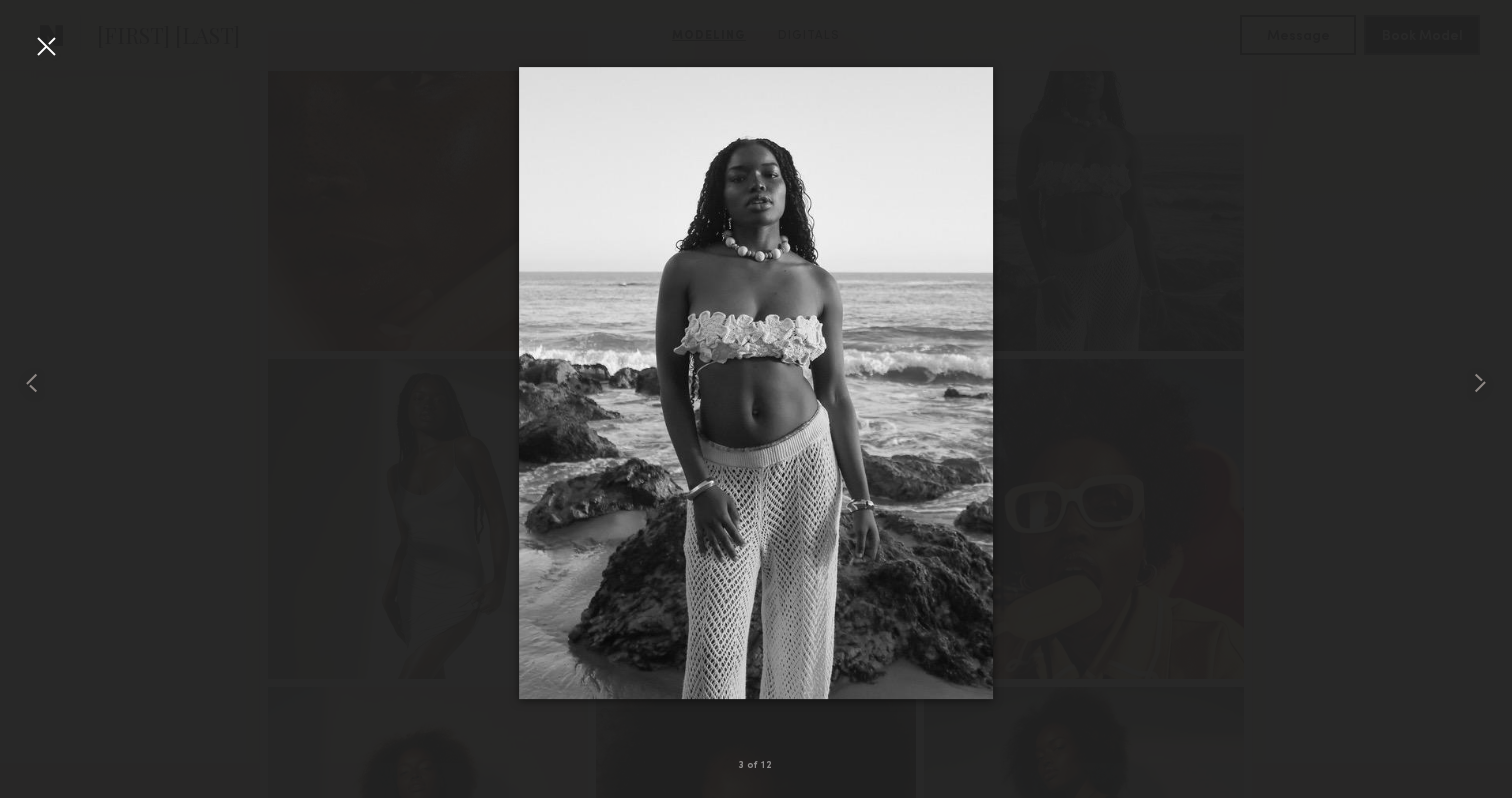 click at bounding box center [46, 46] 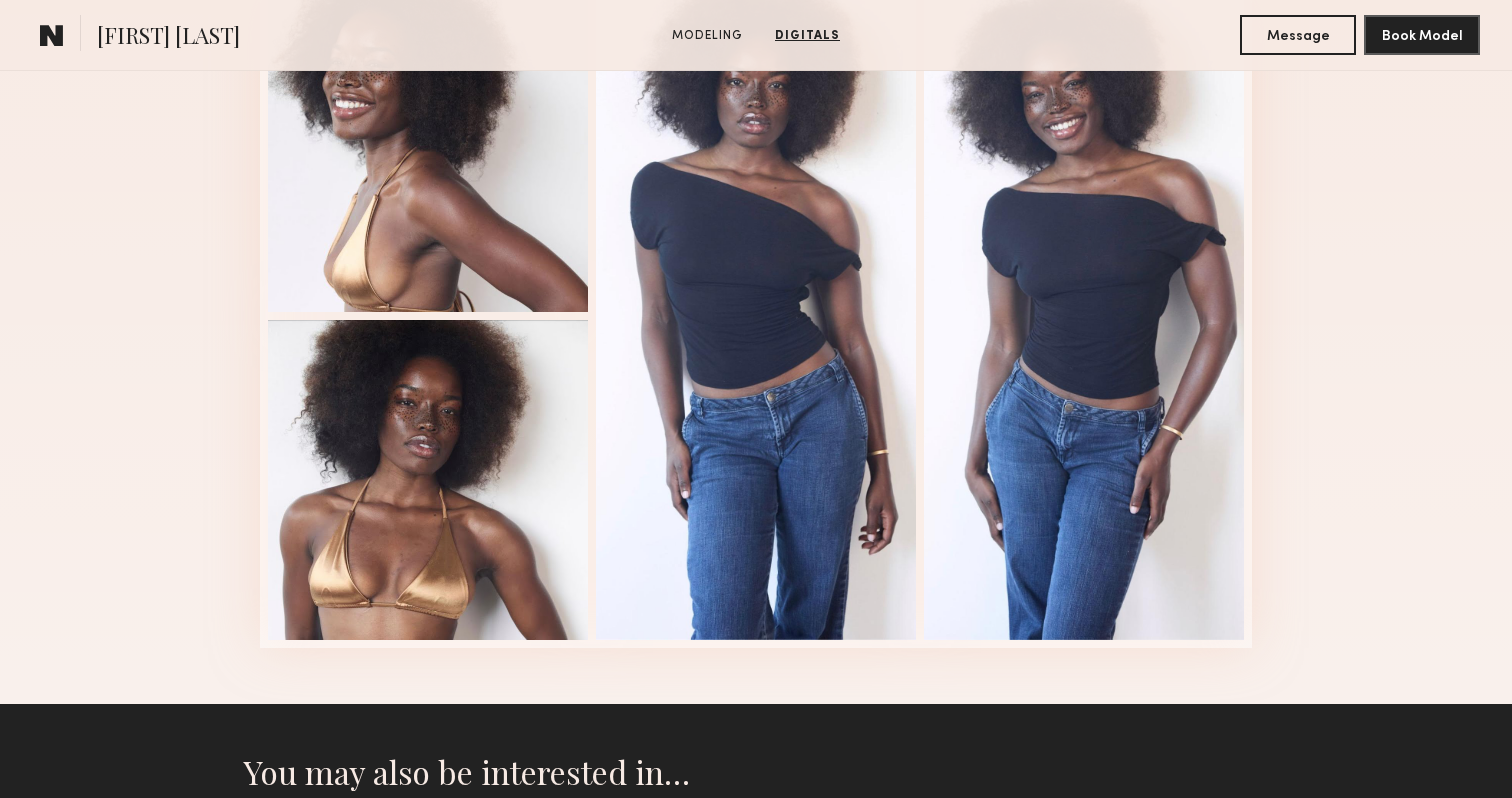 scroll, scrollTop: 2118, scrollLeft: 0, axis: vertical 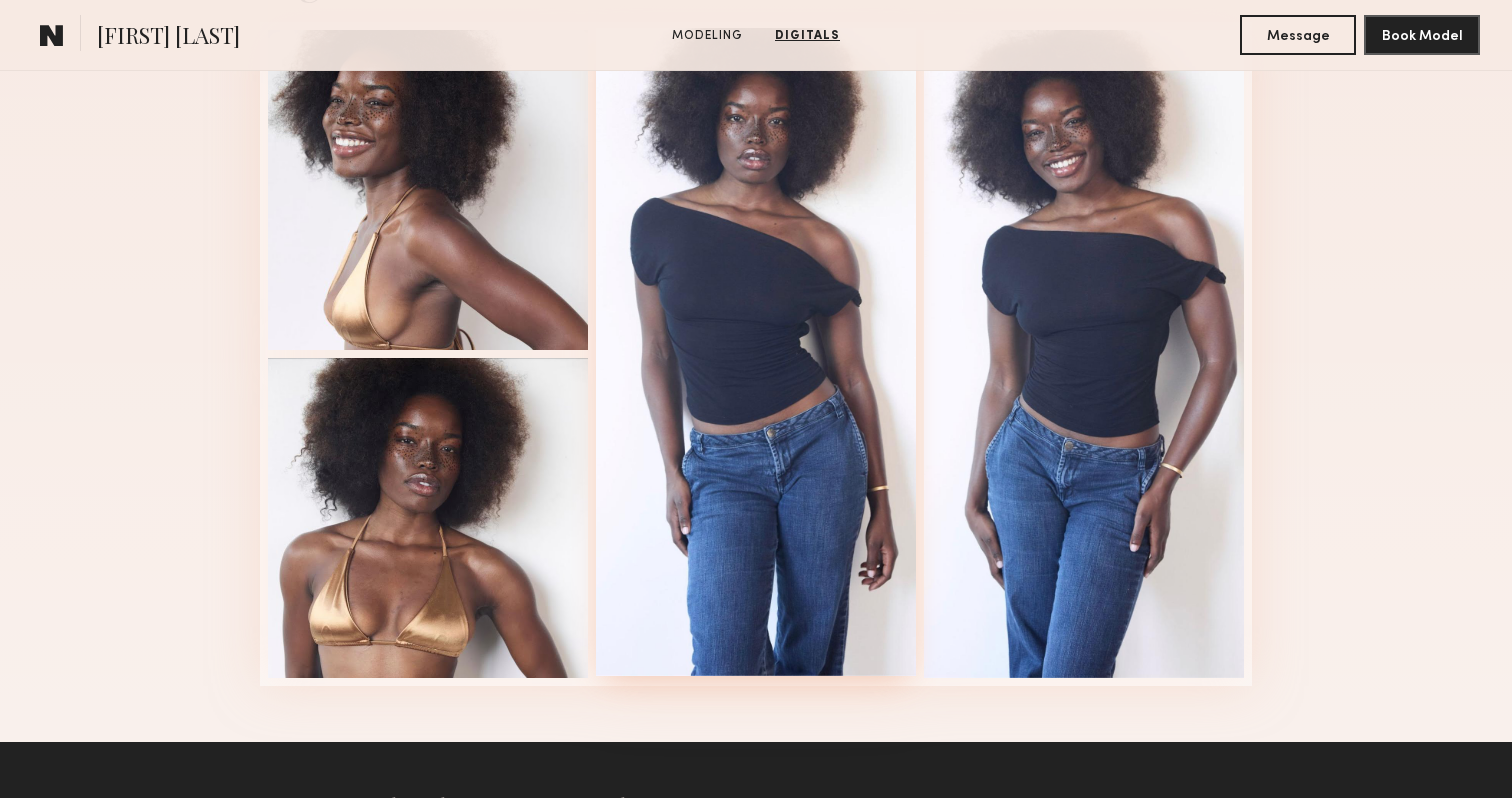 click at bounding box center [756, 352] 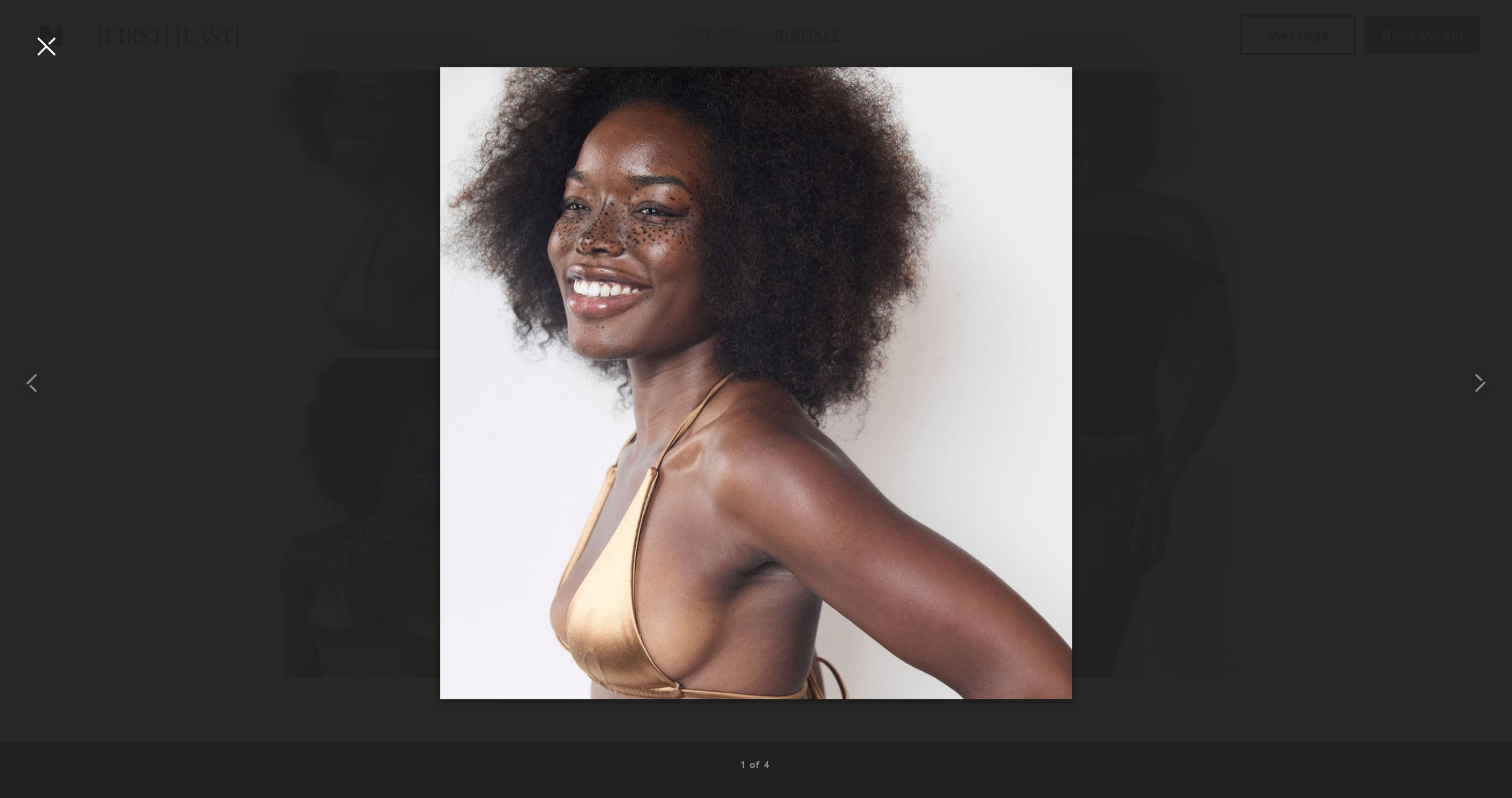 click at bounding box center [46, 46] 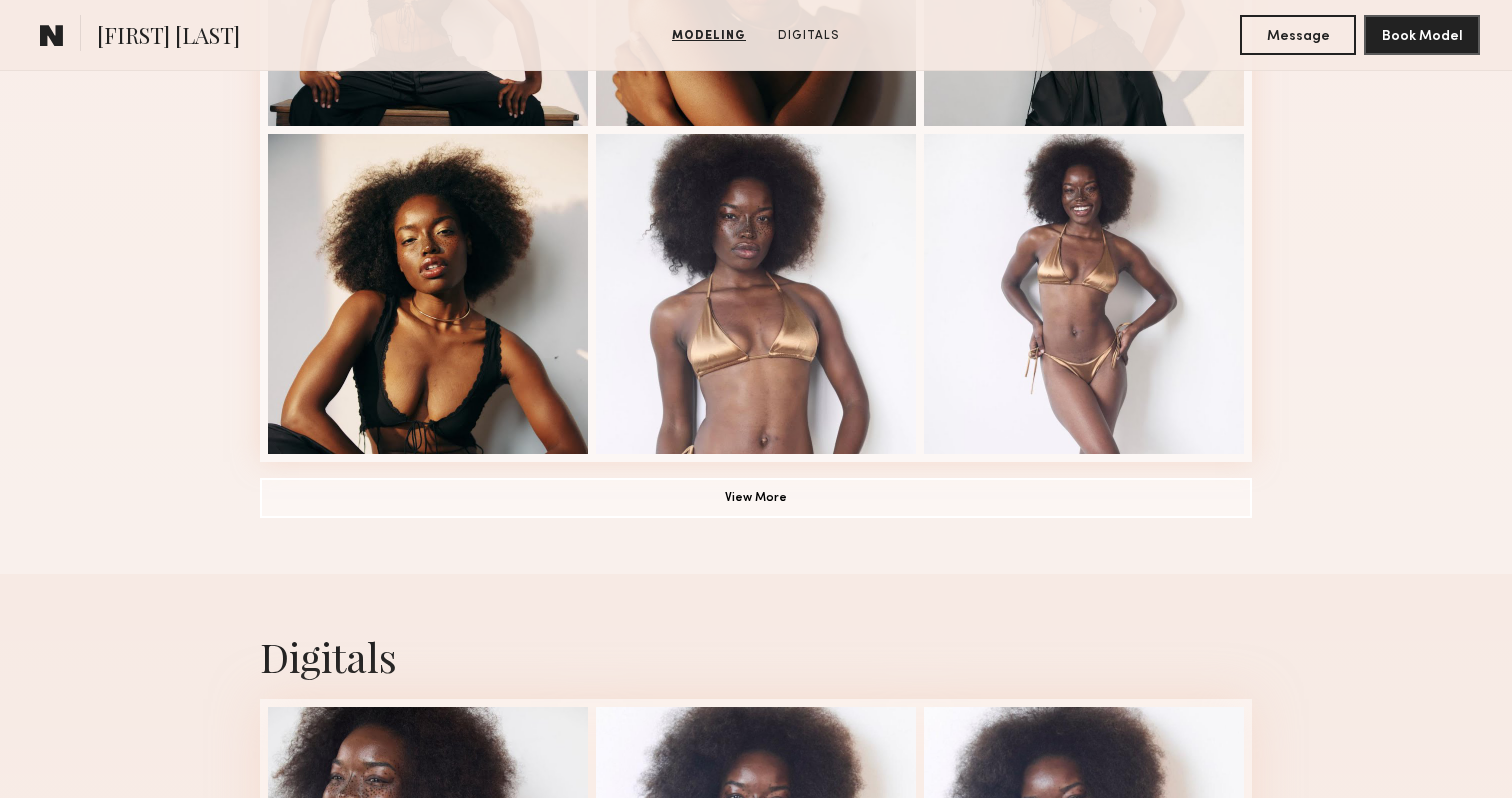 scroll, scrollTop: 1442, scrollLeft: 0, axis: vertical 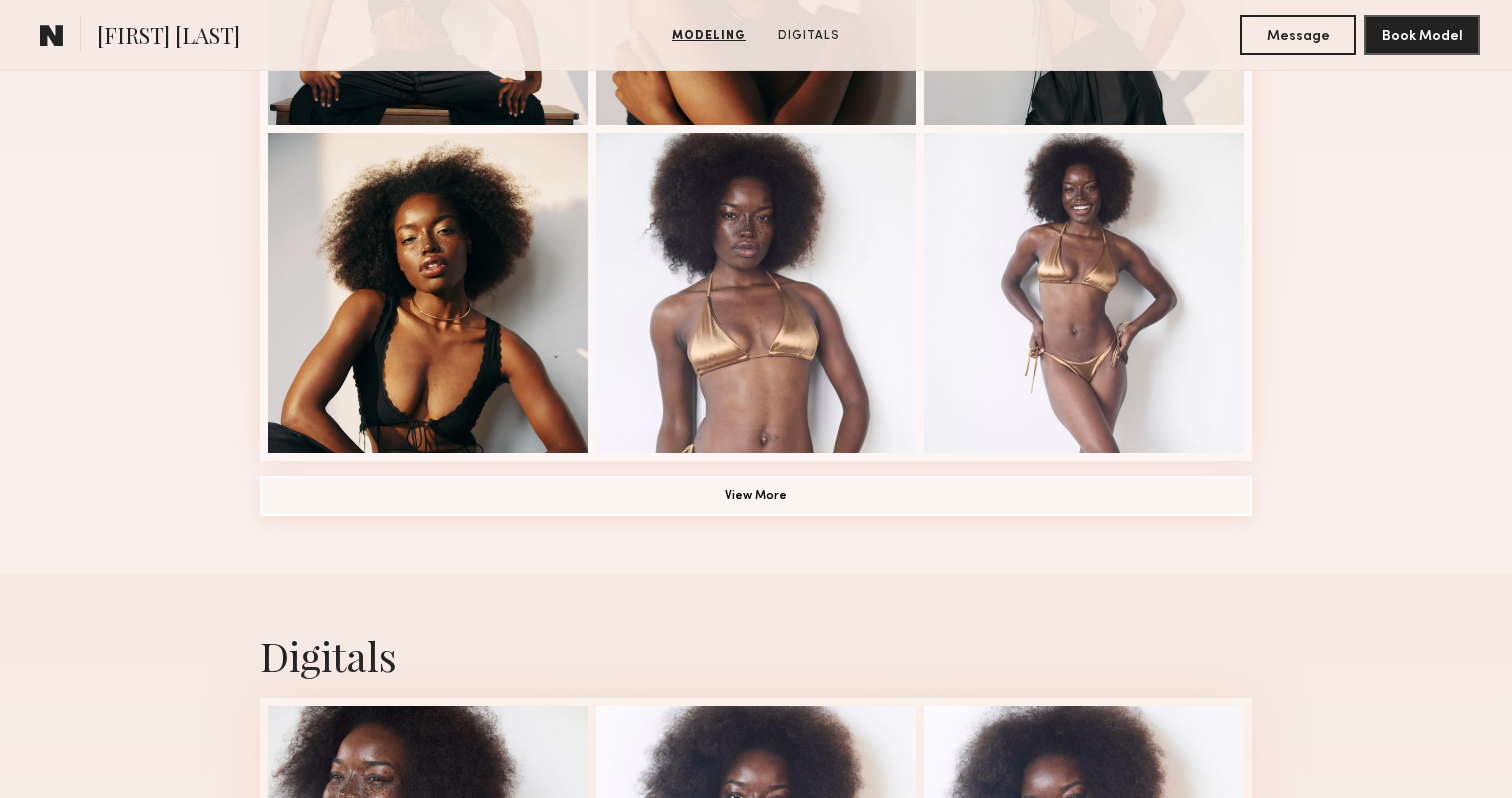click on "View More" 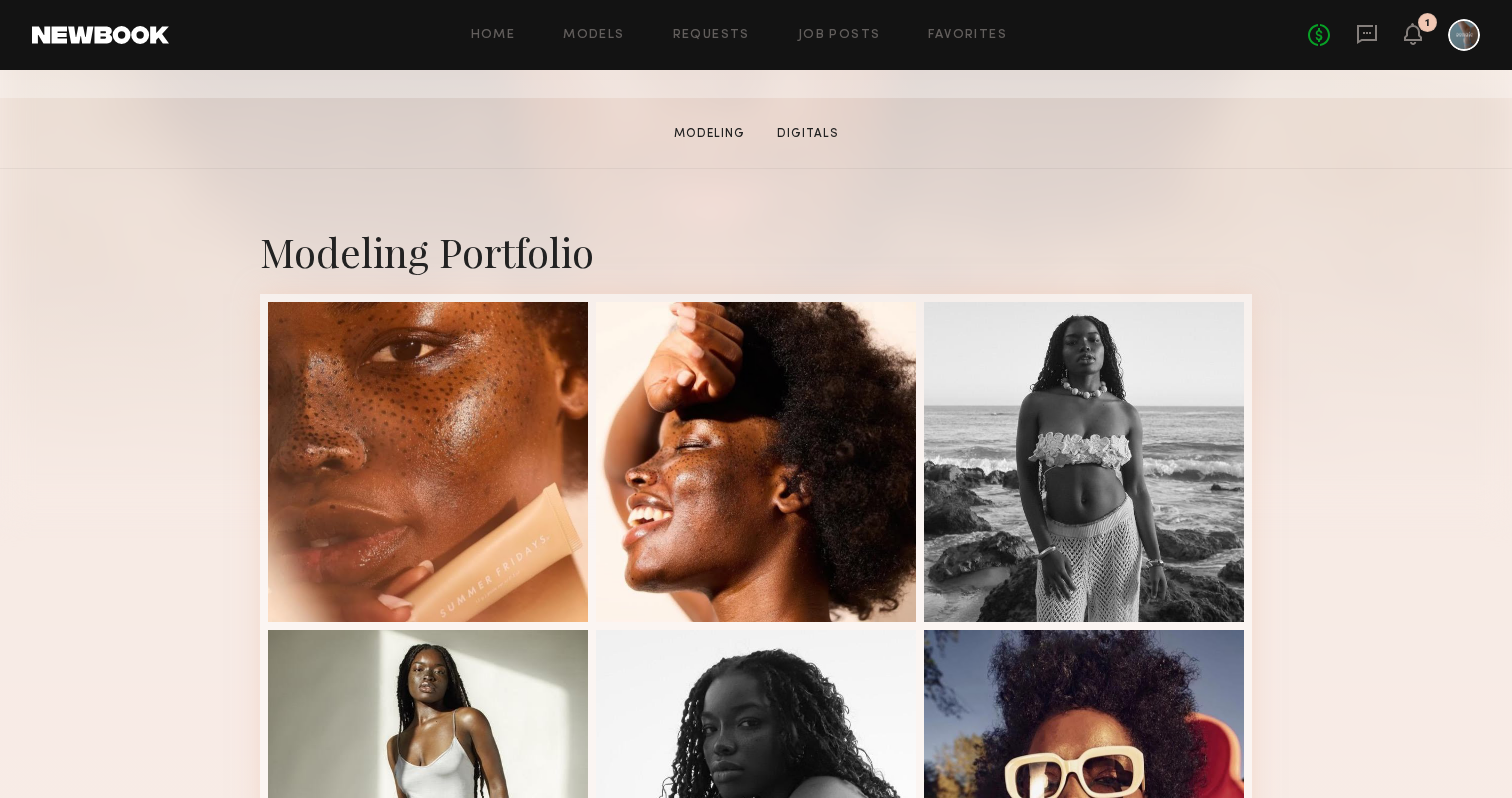 scroll, scrollTop: 313, scrollLeft: 0, axis: vertical 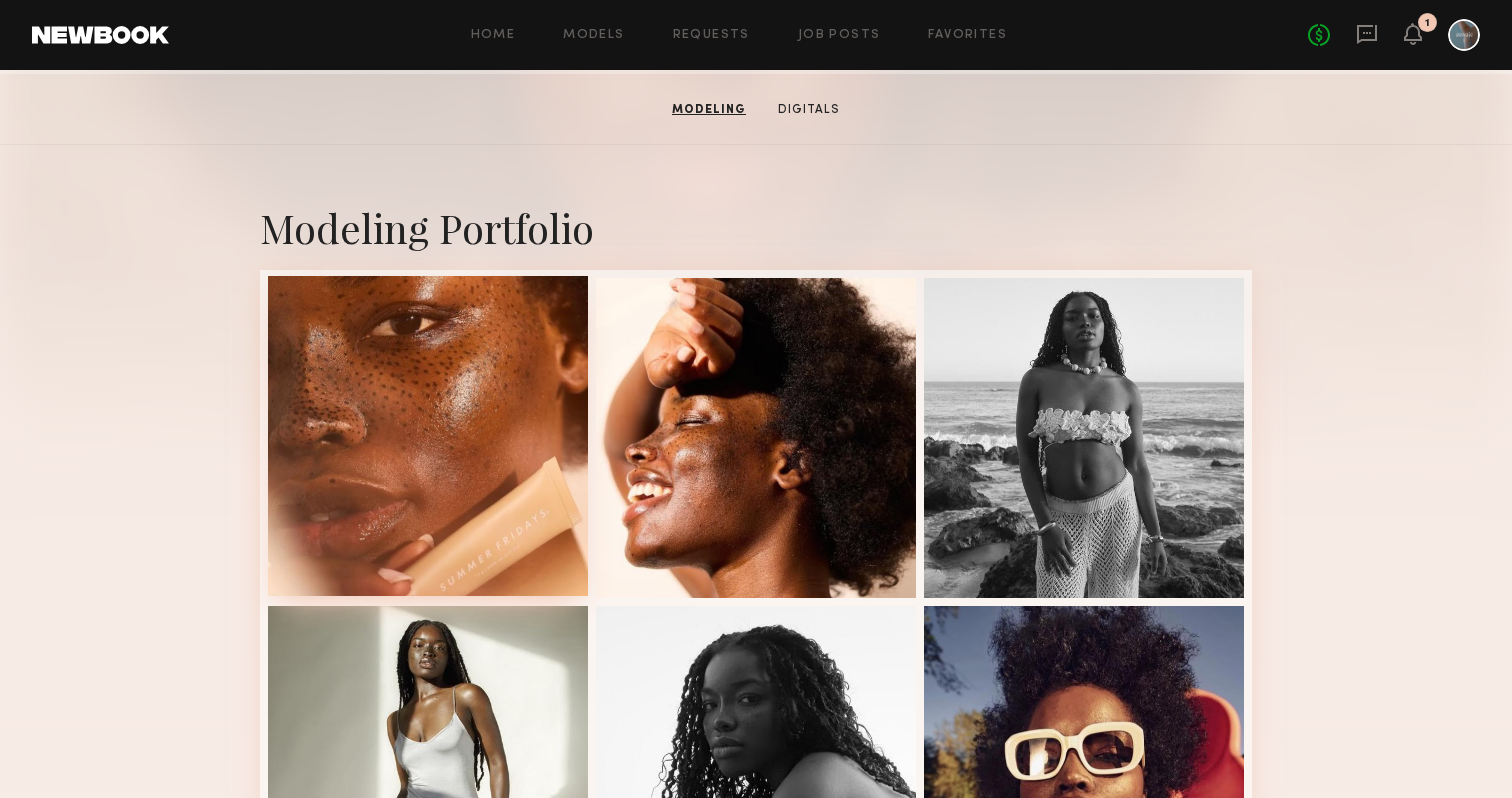 click at bounding box center (428, 436) 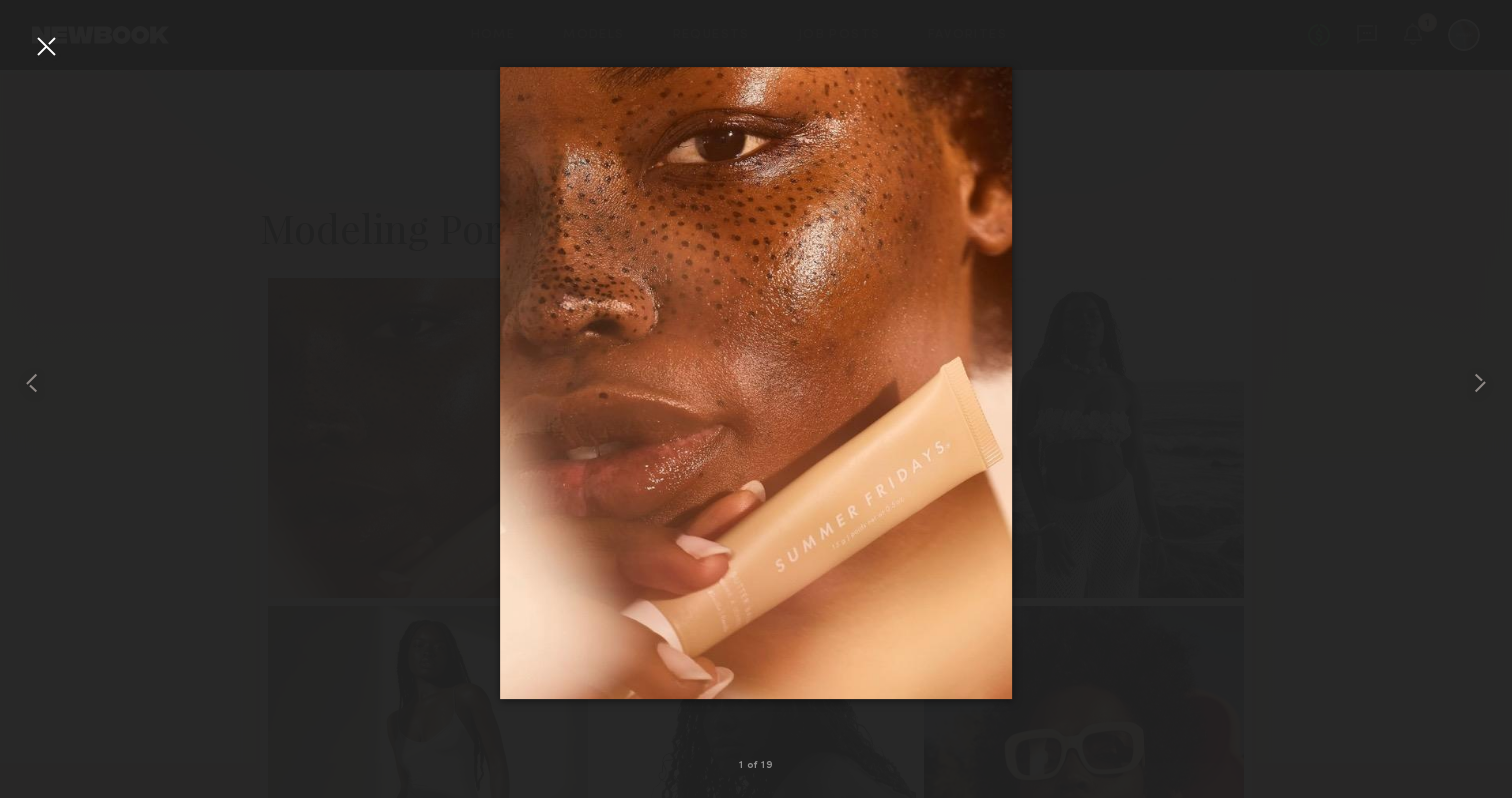 click at bounding box center [46, 46] 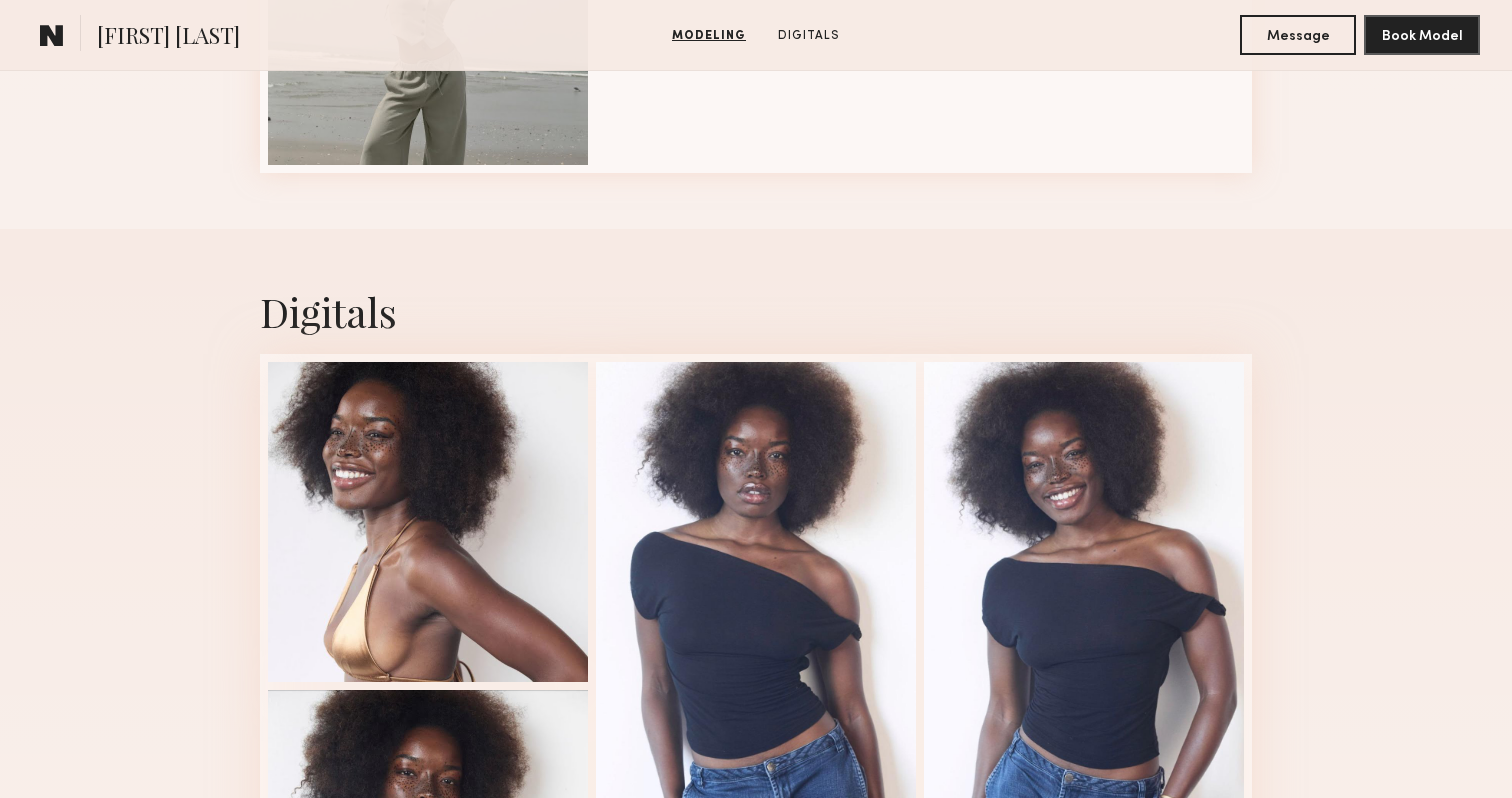 scroll, scrollTop: 2907, scrollLeft: 0, axis: vertical 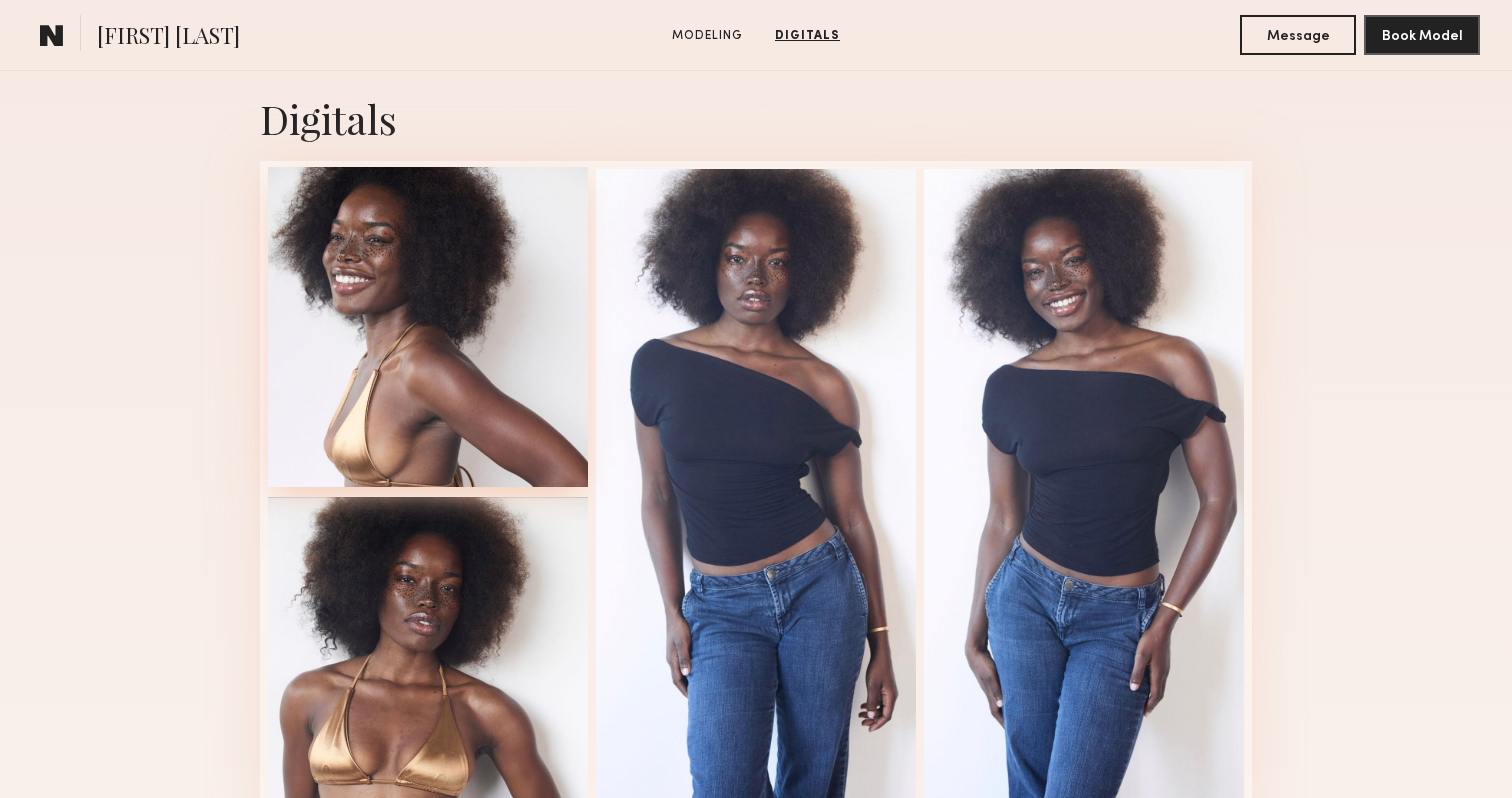 click at bounding box center [428, 327] 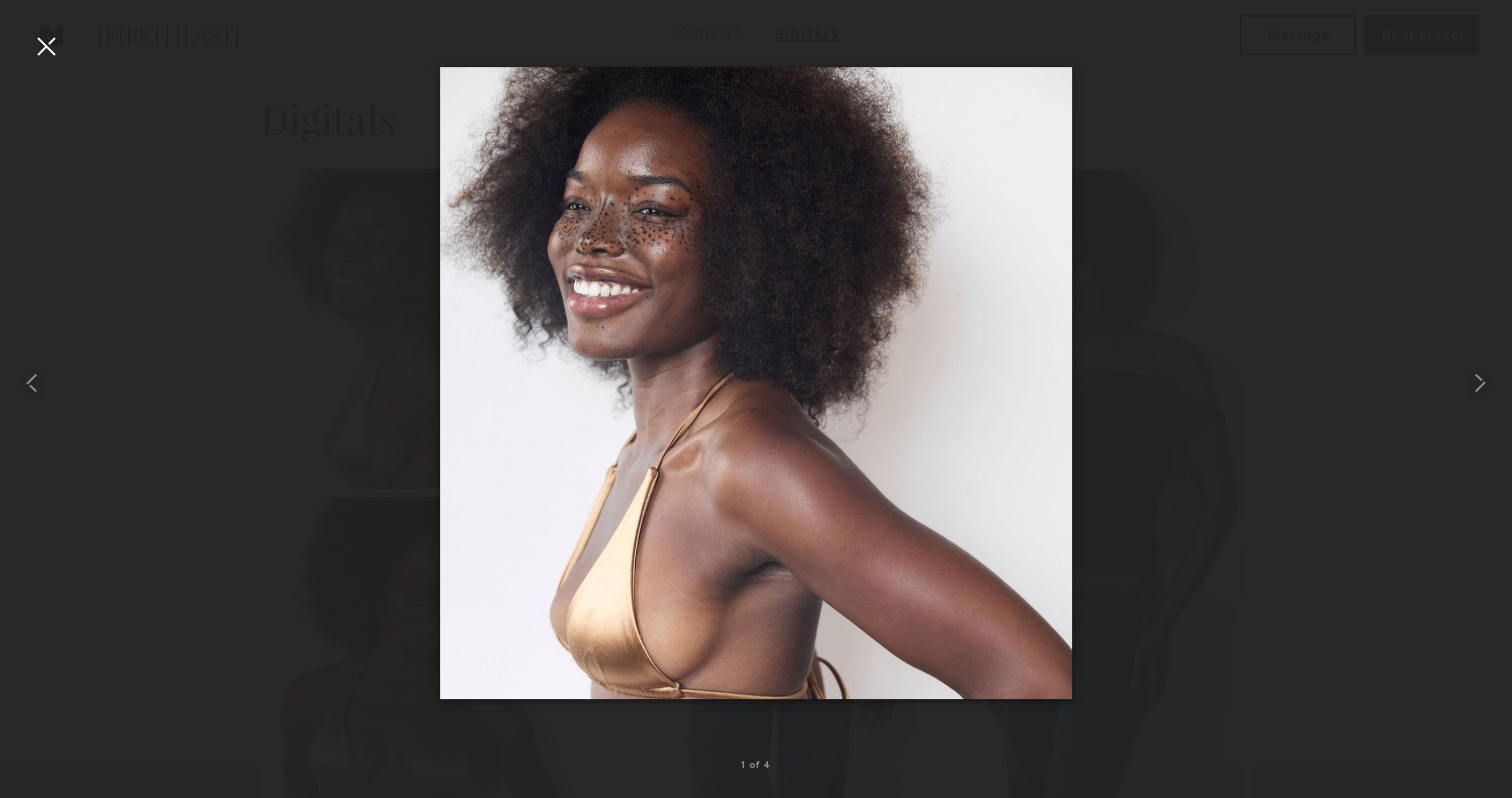 click at bounding box center [46, 46] 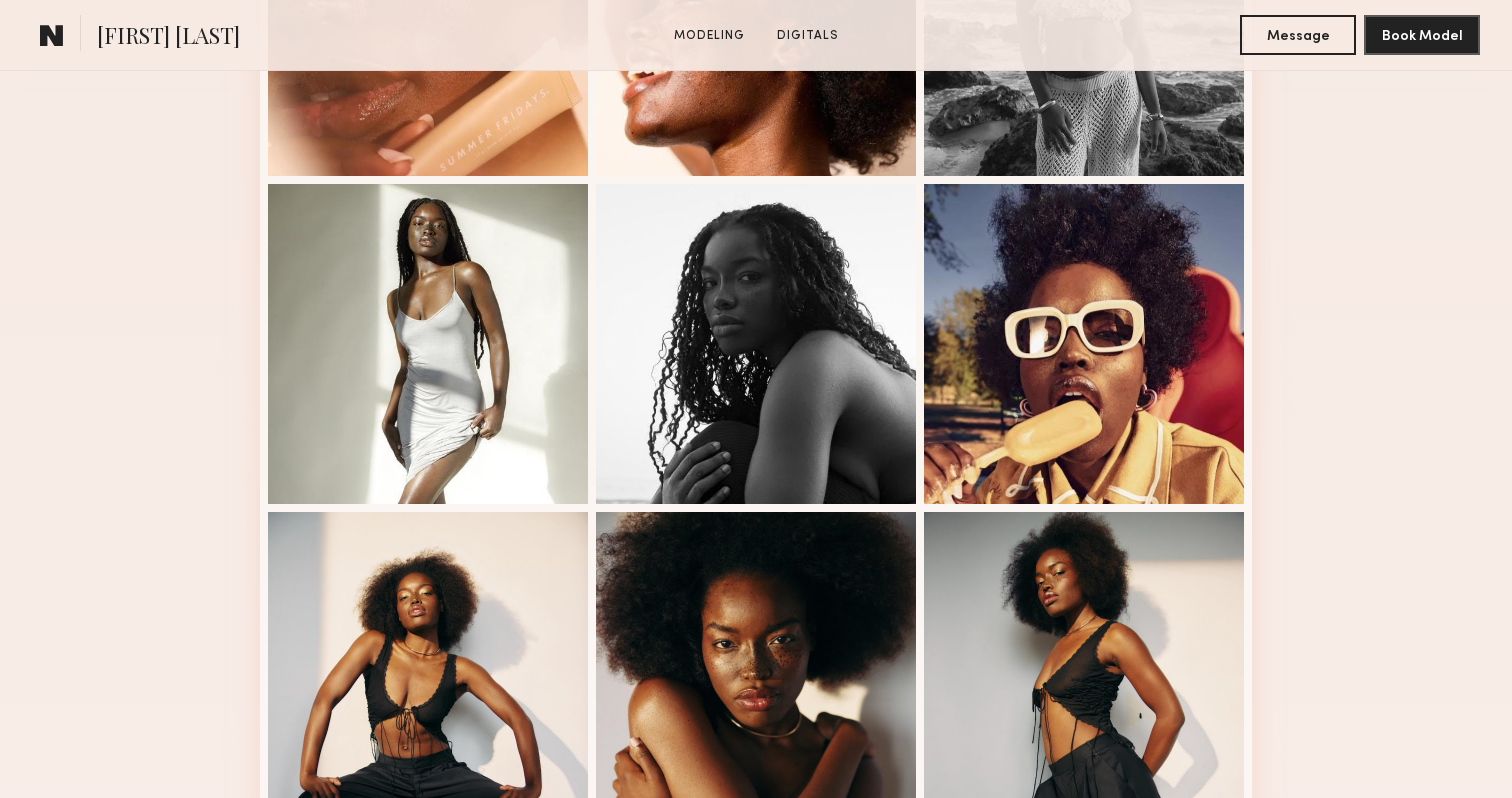 scroll, scrollTop: 730, scrollLeft: 0, axis: vertical 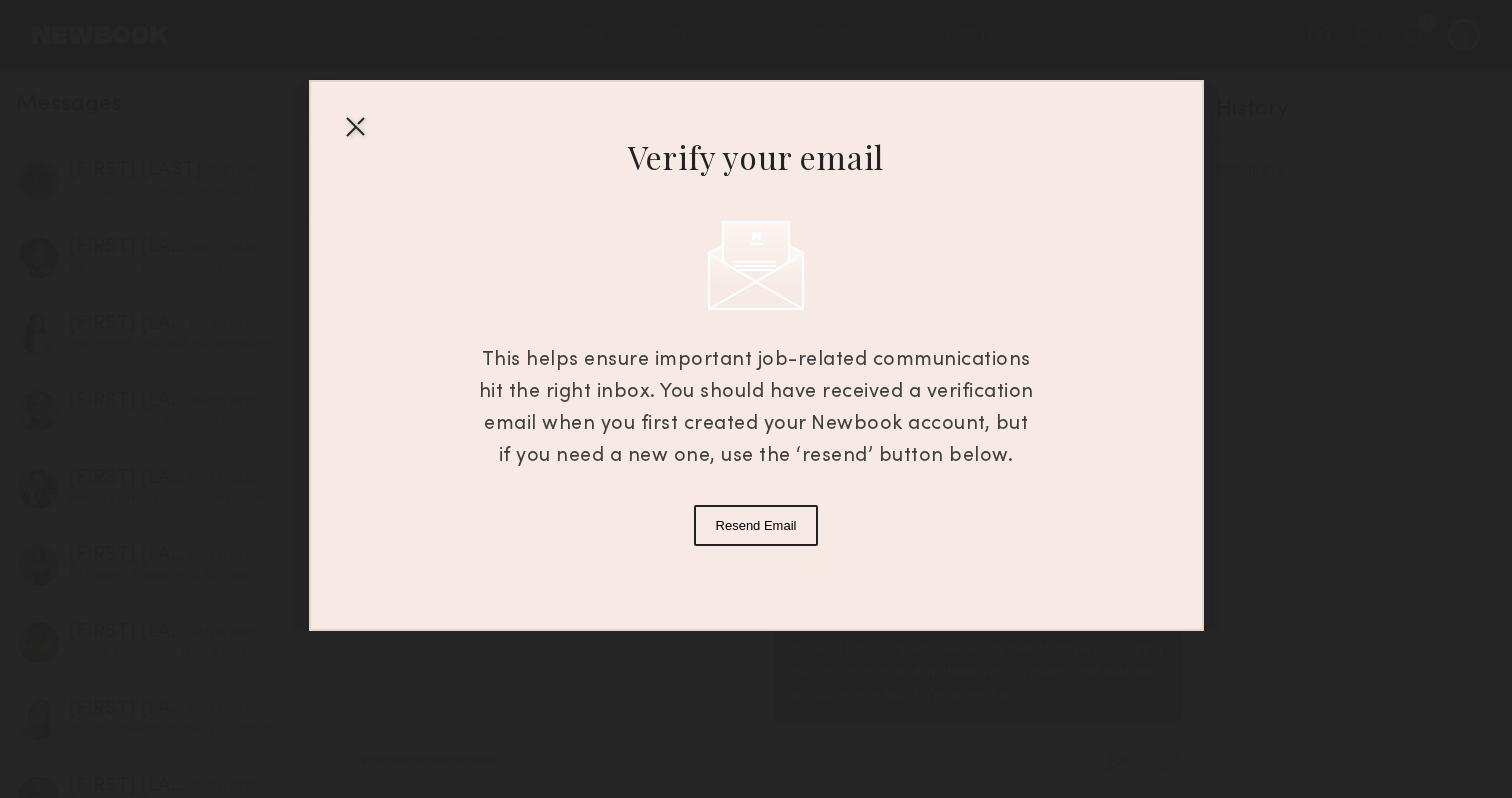 click at bounding box center [355, 126] 